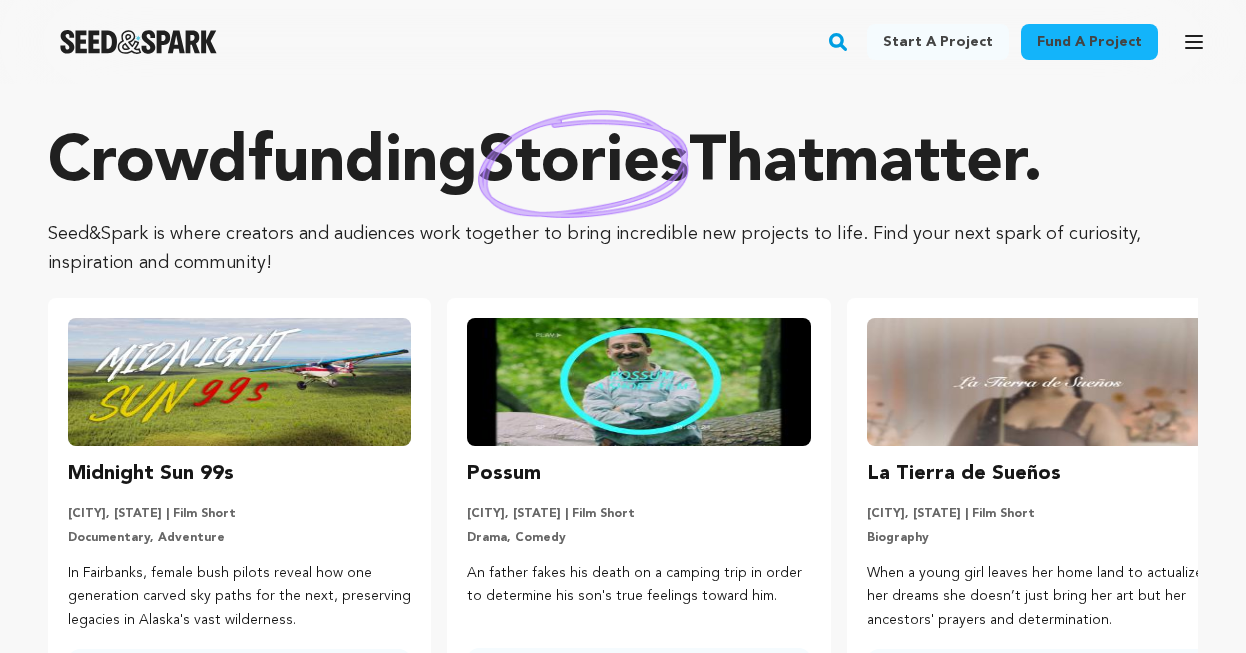 scroll, scrollTop: 0, scrollLeft: 0, axis: both 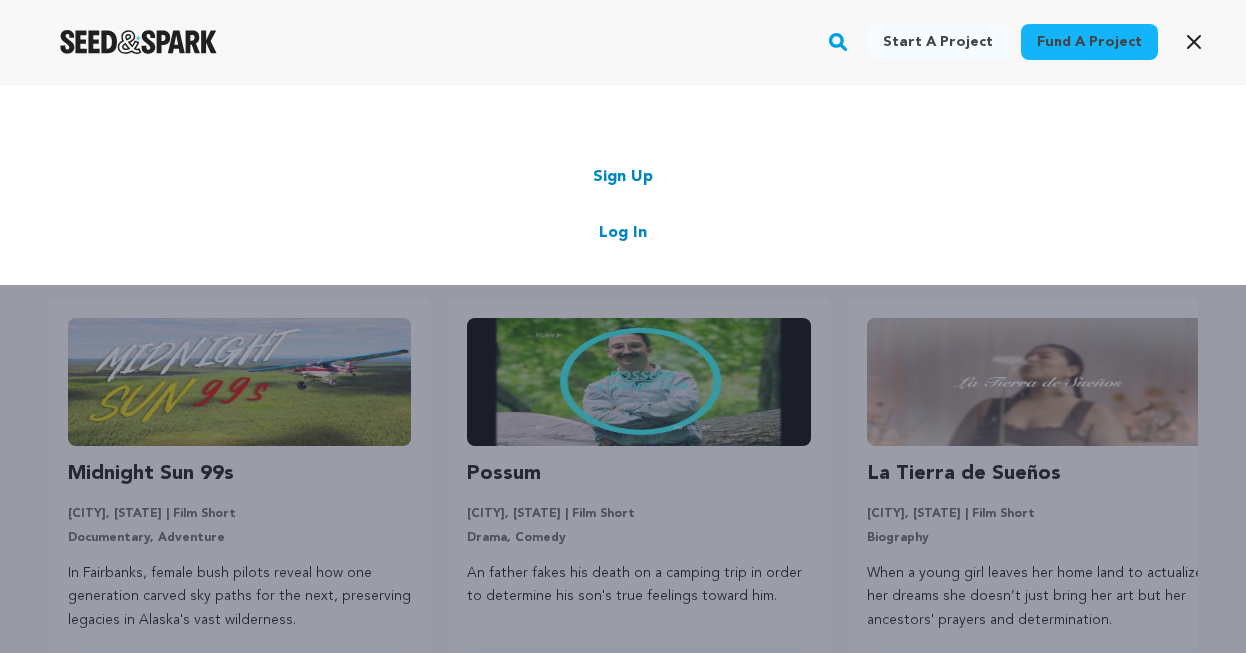 click on "Log In" at bounding box center [623, 233] 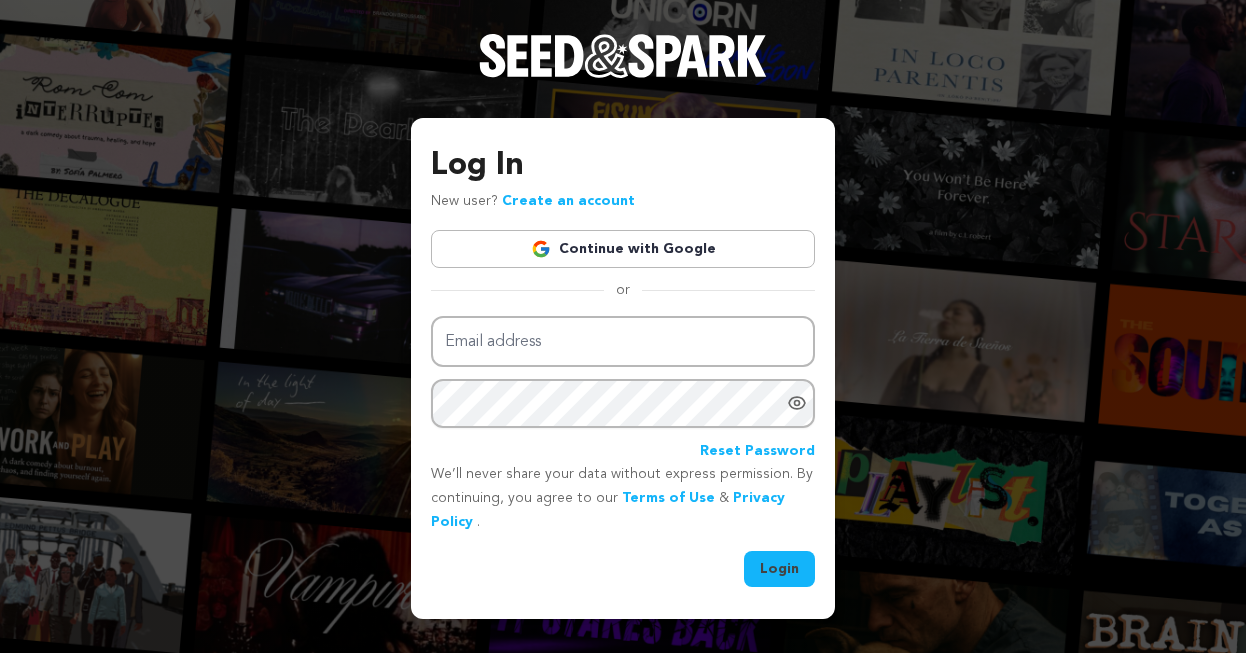 scroll, scrollTop: 0, scrollLeft: 0, axis: both 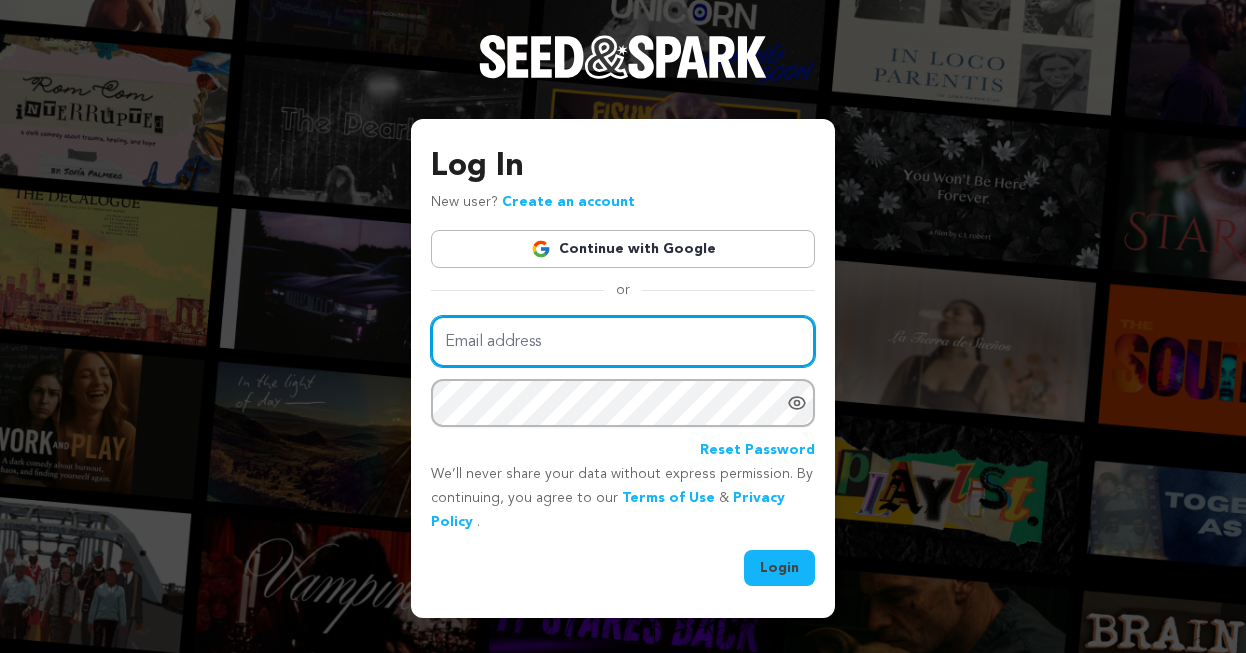 click on "Email address" at bounding box center (623, 341) 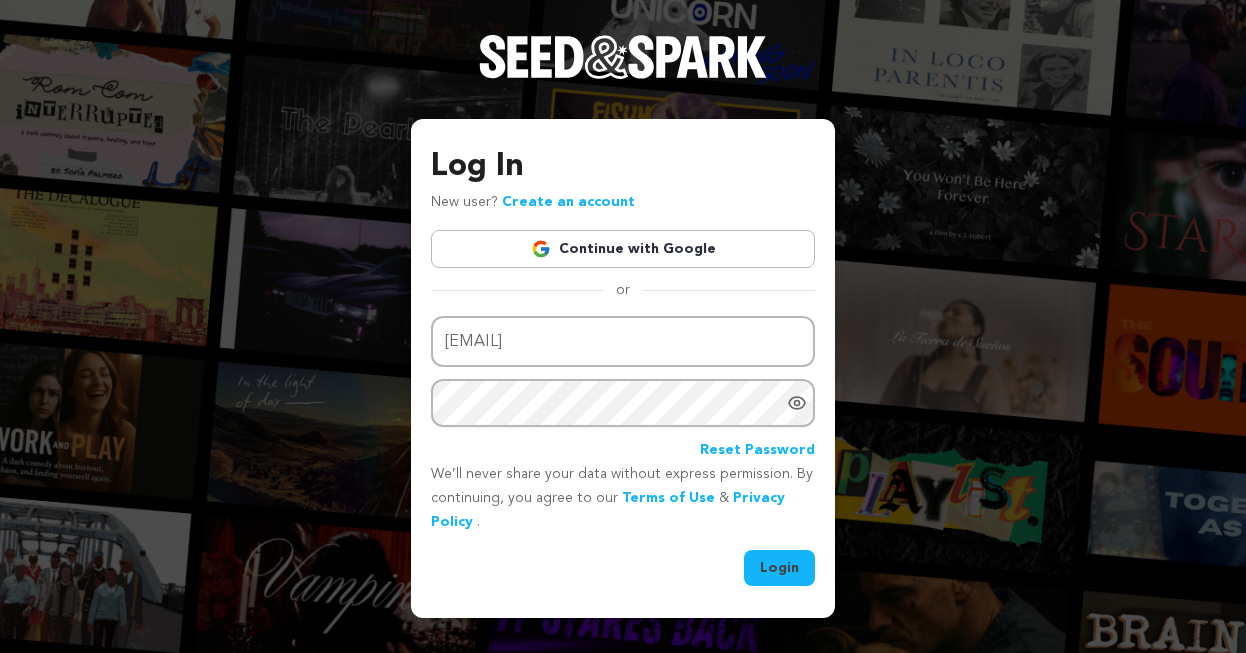 click on "Login" at bounding box center (779, 568) 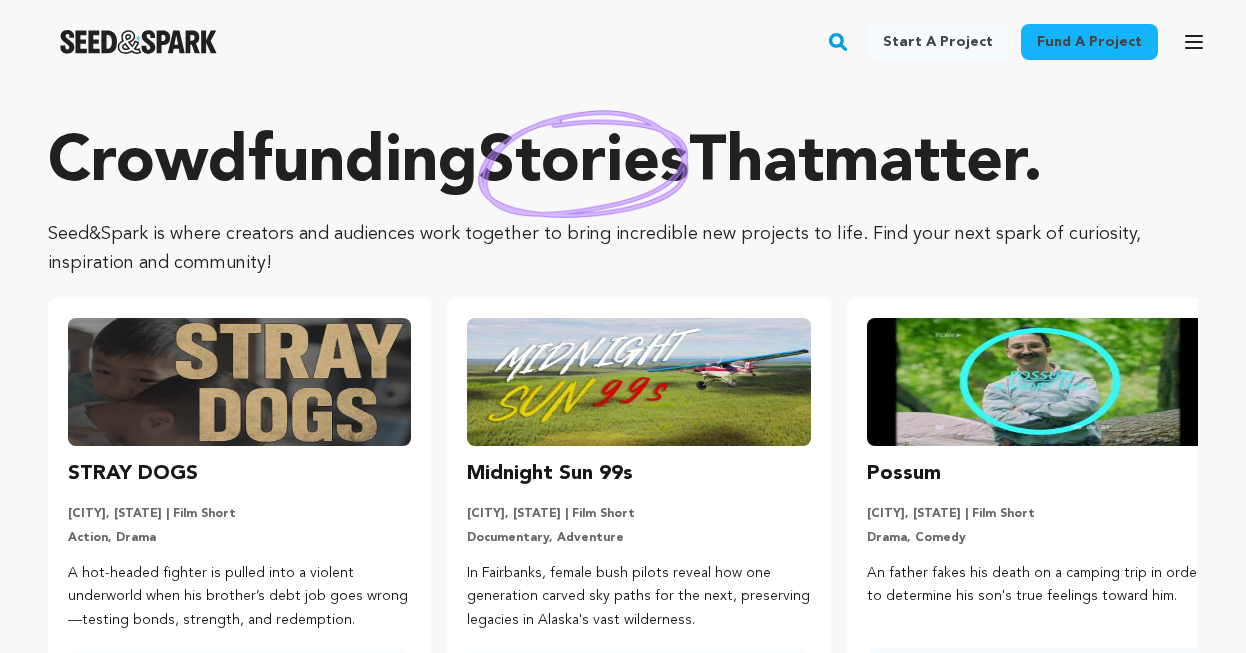 scroll, scrollTop: 0, scrollLeft: 0, axis: both 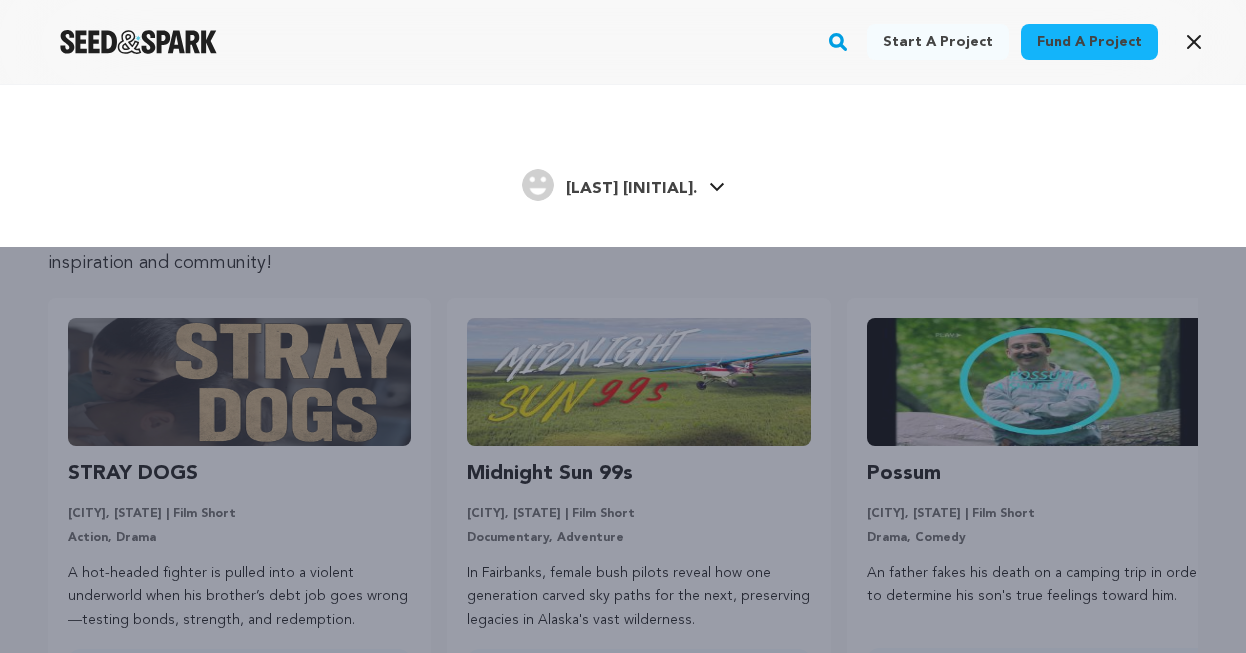 click on "Manning D.
Manning D." at bounding box center [623, 183] 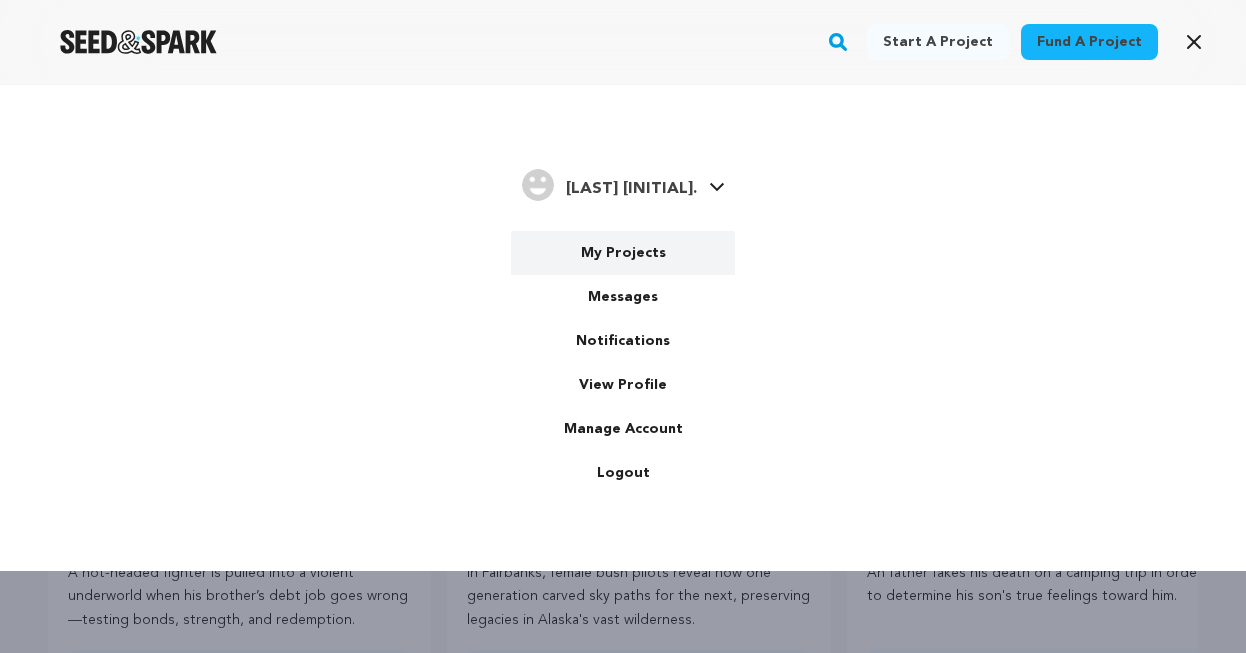 click on "My Projects" at bounding box center [623, 253] 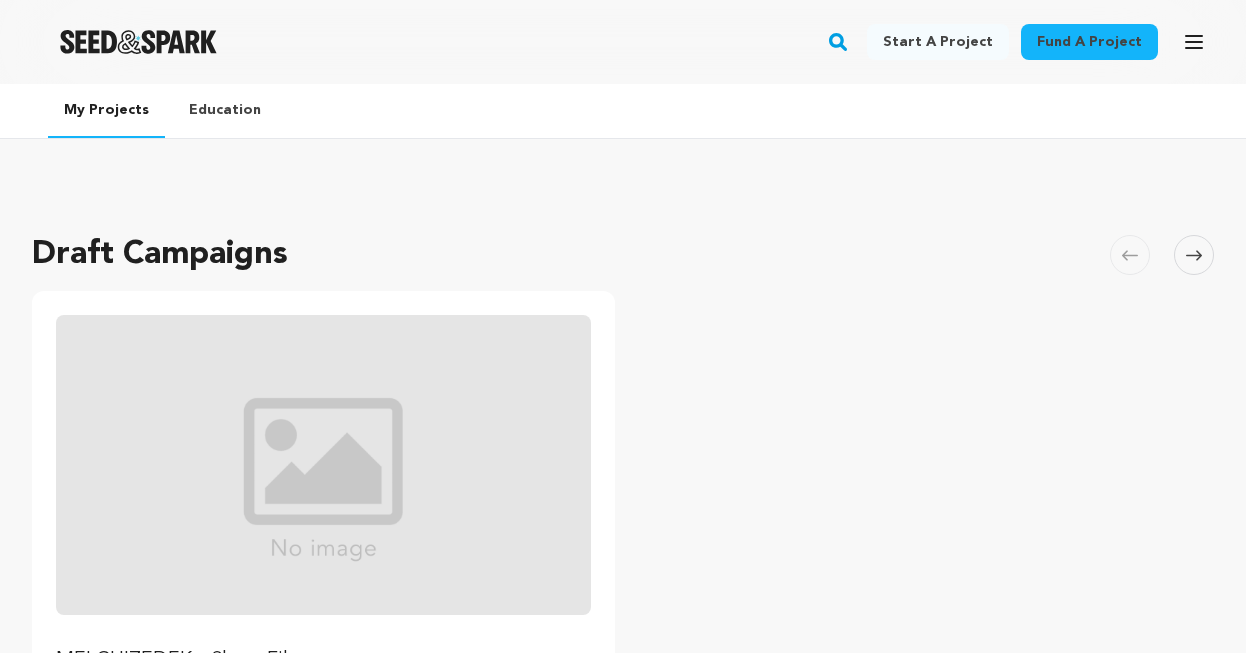 scroll, scrollTop: 0, scrollLeft: 0, axis: both 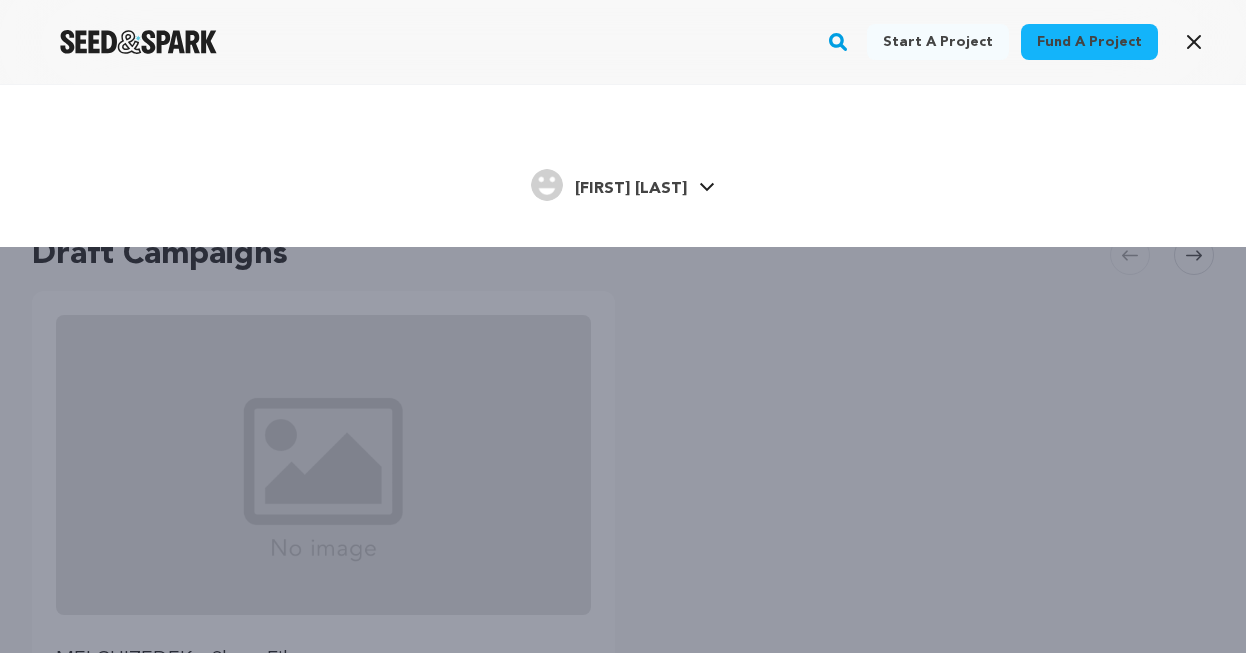 click on "Manning D.
Manning D." at bounding box center (623, 183) 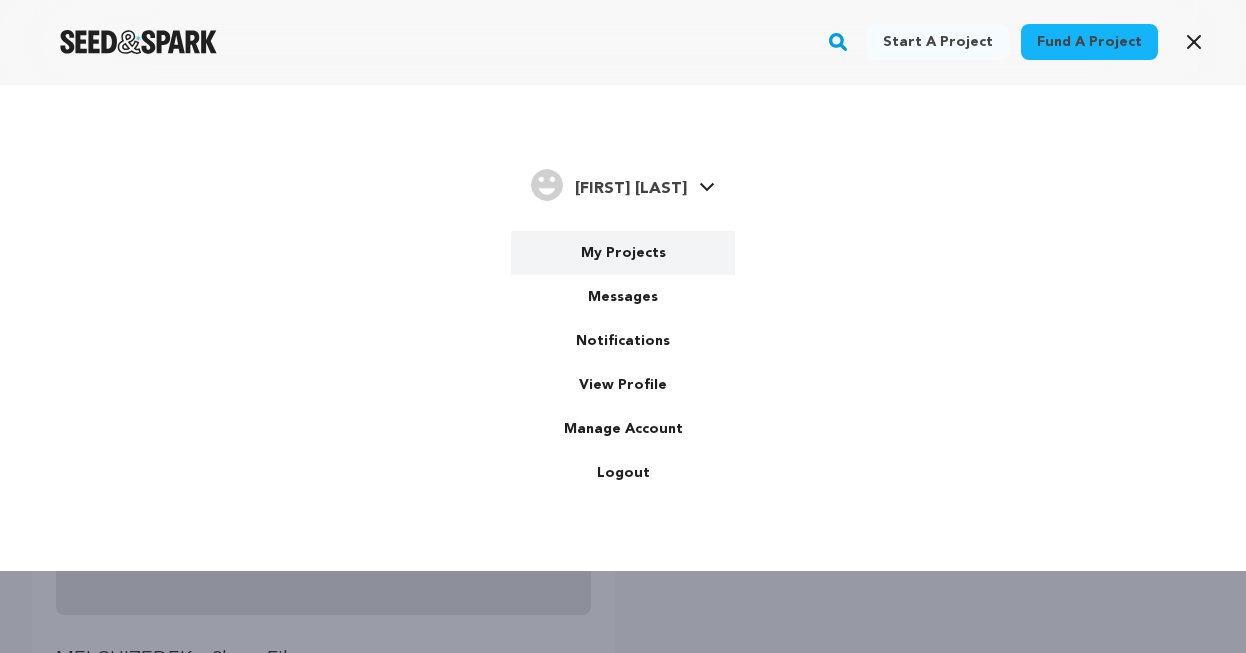 click on "My Projects" at bounding box center [623, 253] 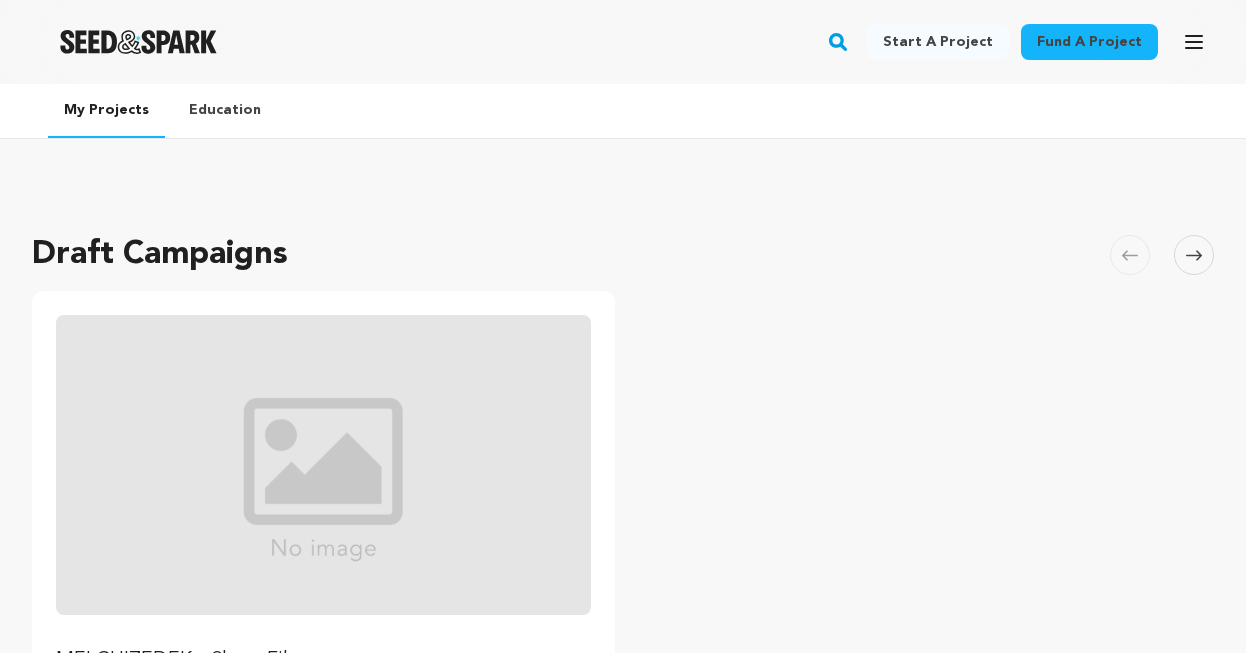 scroll, scrollTop: 0, scrollLeft: 0, axis: both 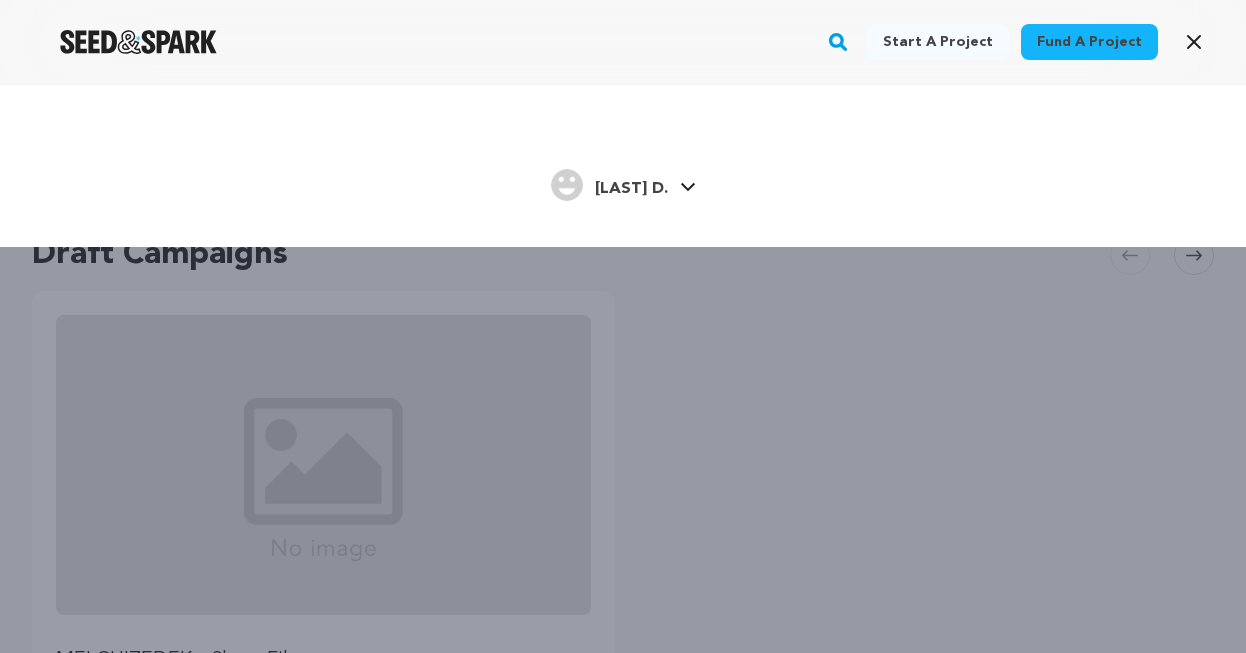 click 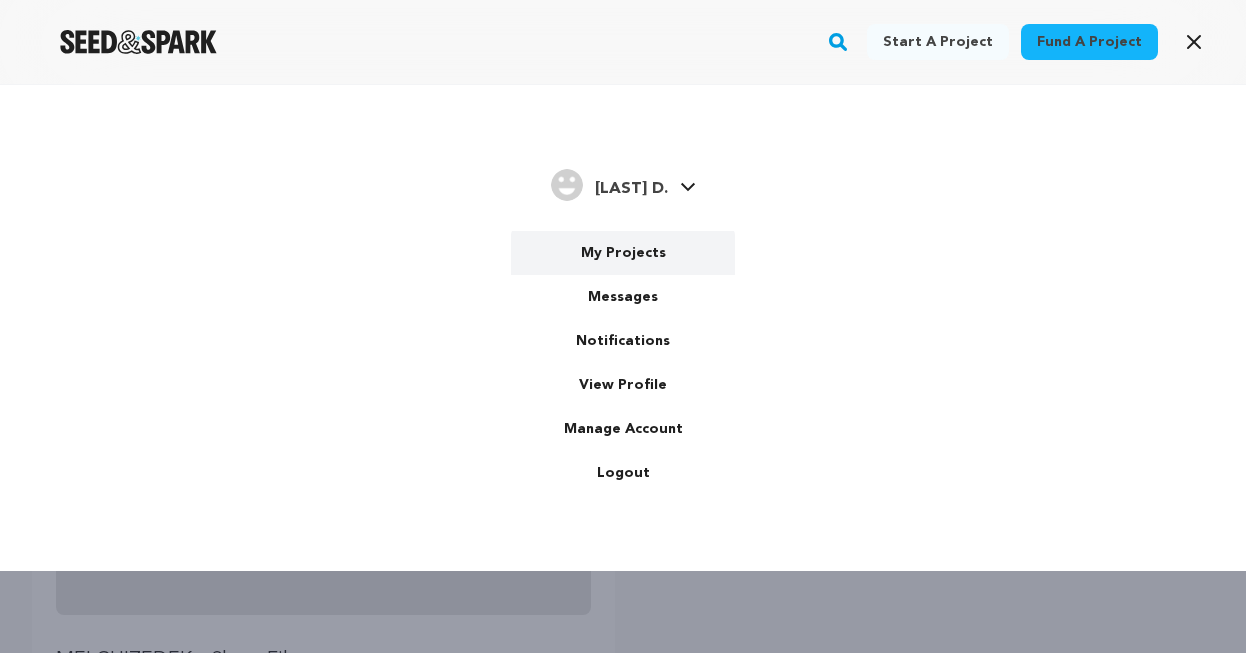 click on "My Projects" at bounding box center [623, 253] 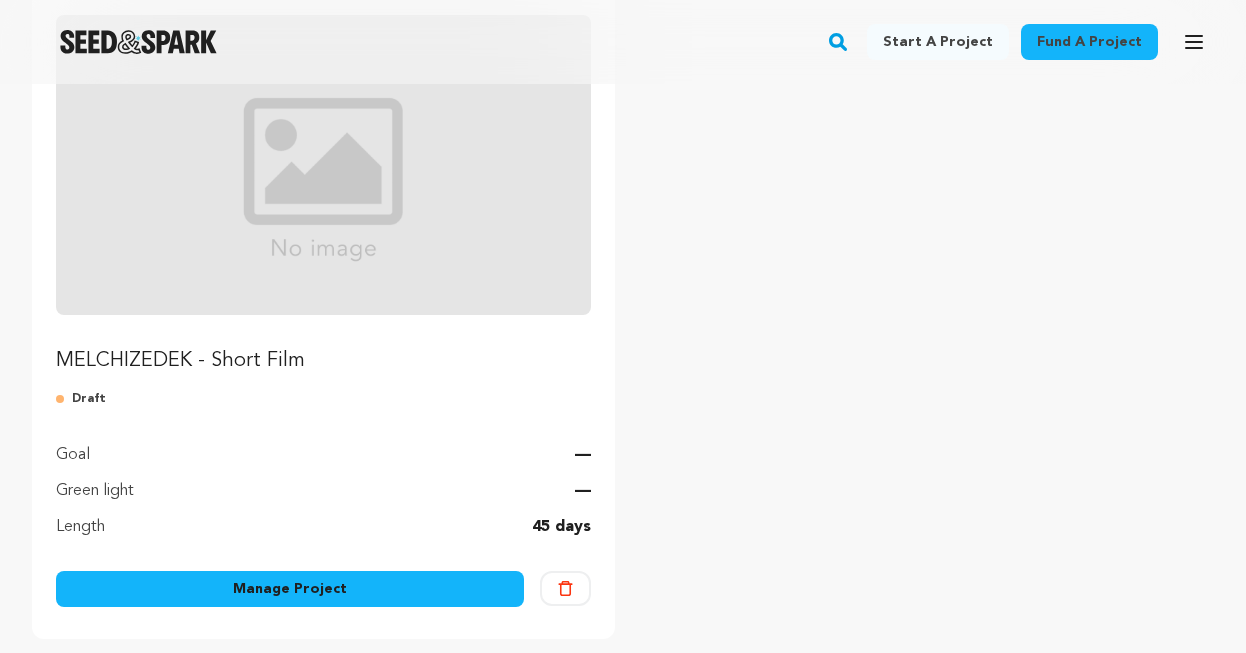 scroll, scrollTop: 282, scrollLeft: 0, axis: vertical 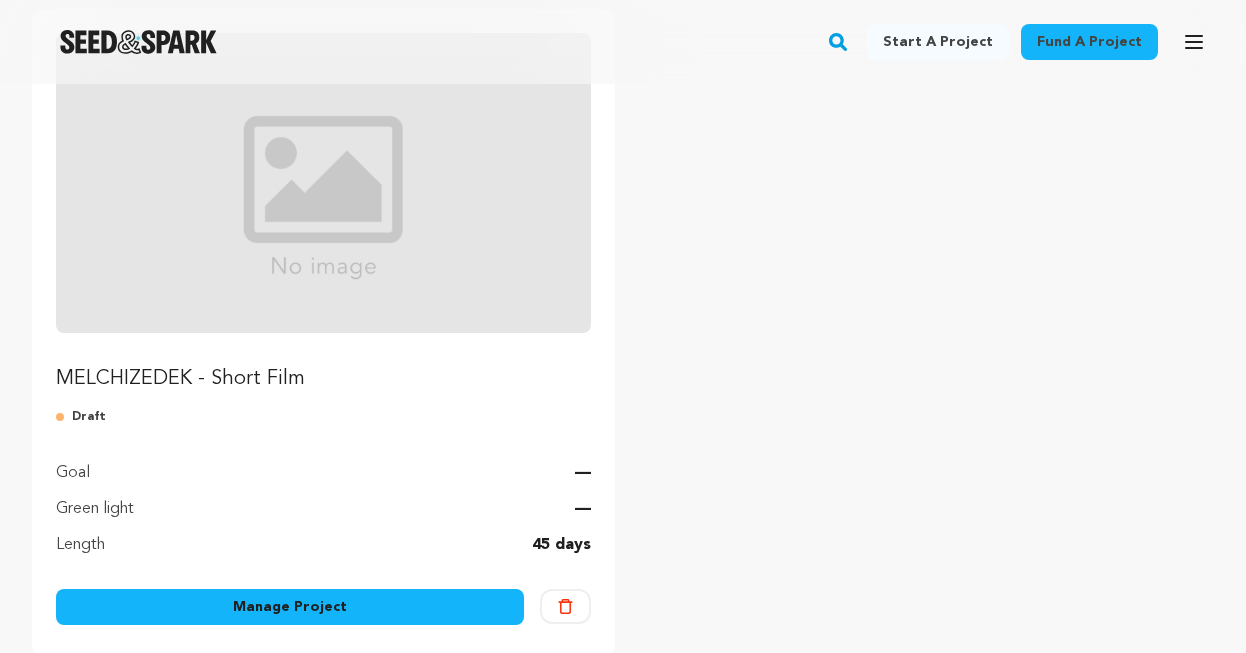 click at bounding box center [323, 183] 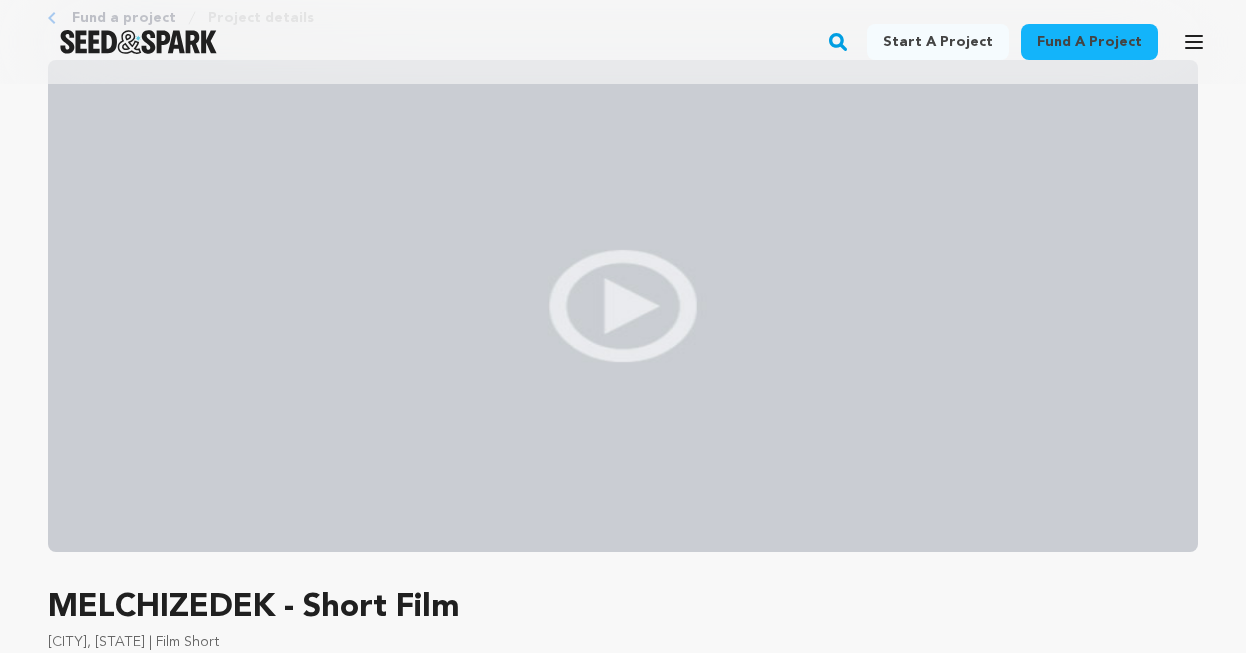 click at bounding box center [623, 306] 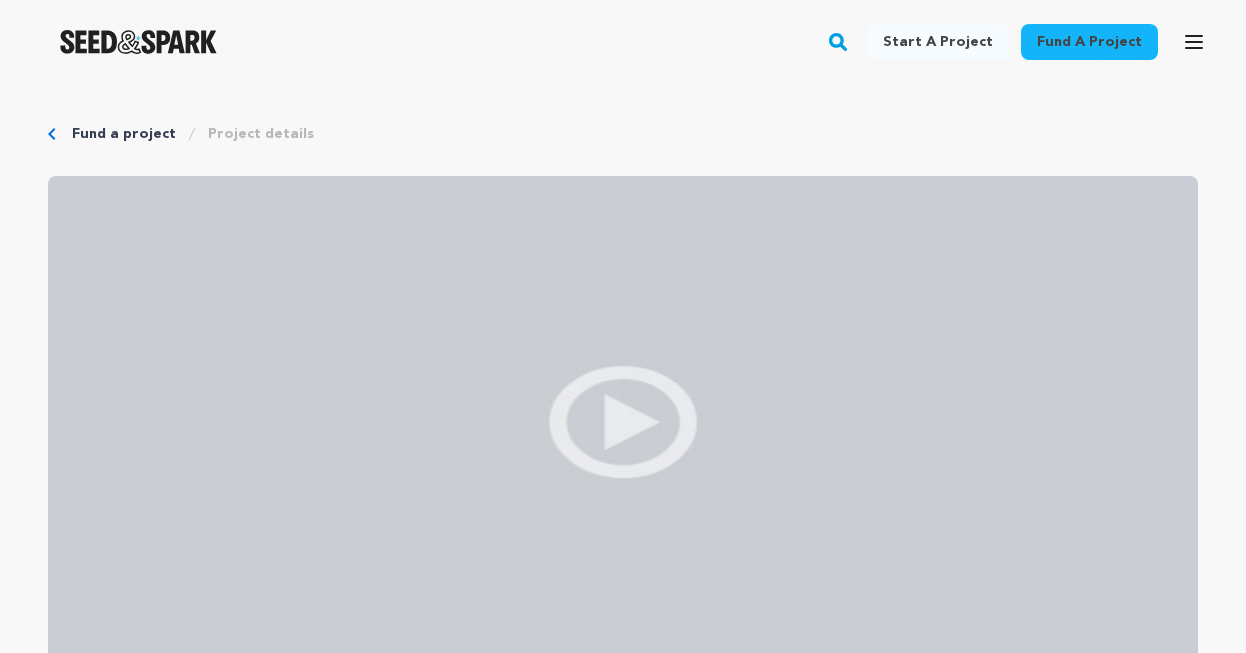 scroll, scrollTop: 0, scrollLeft: 0, axis: both 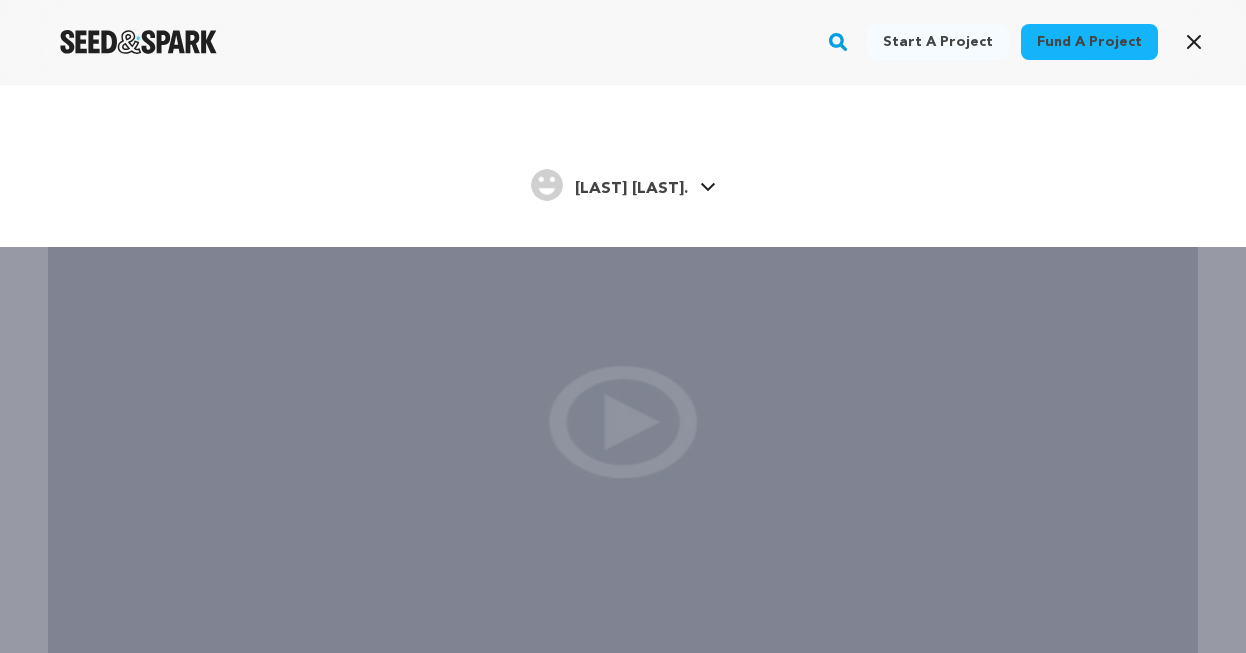 click 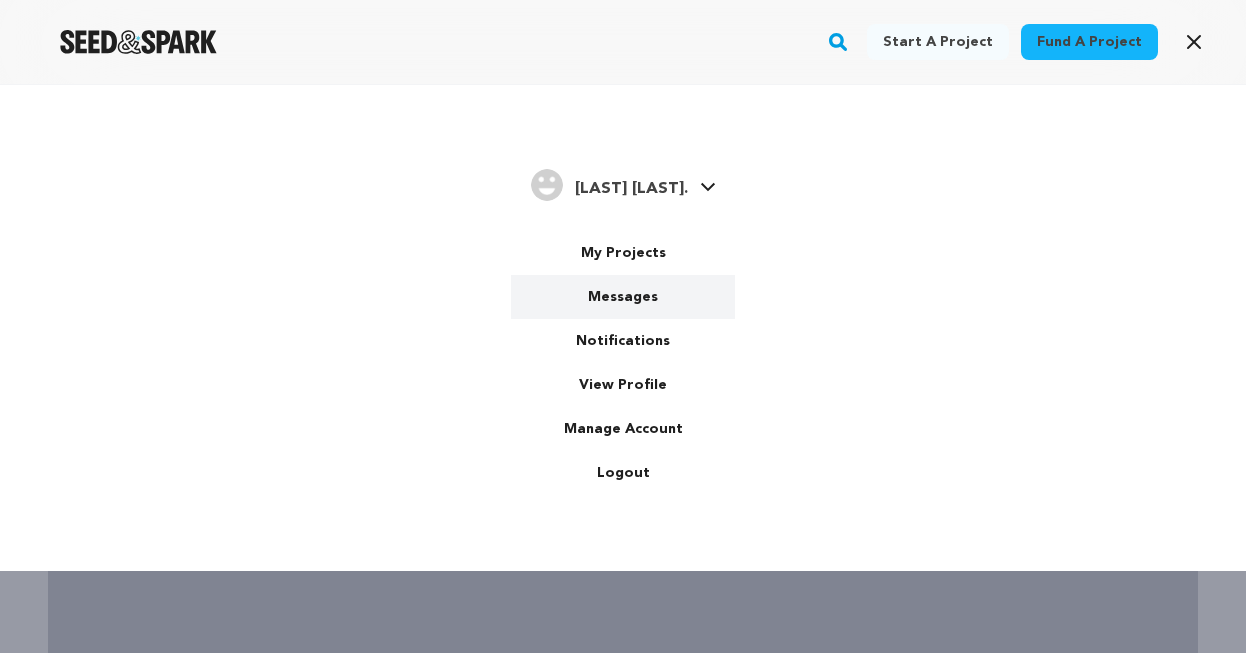 click on "Messages" at bounding box center [623, 297] 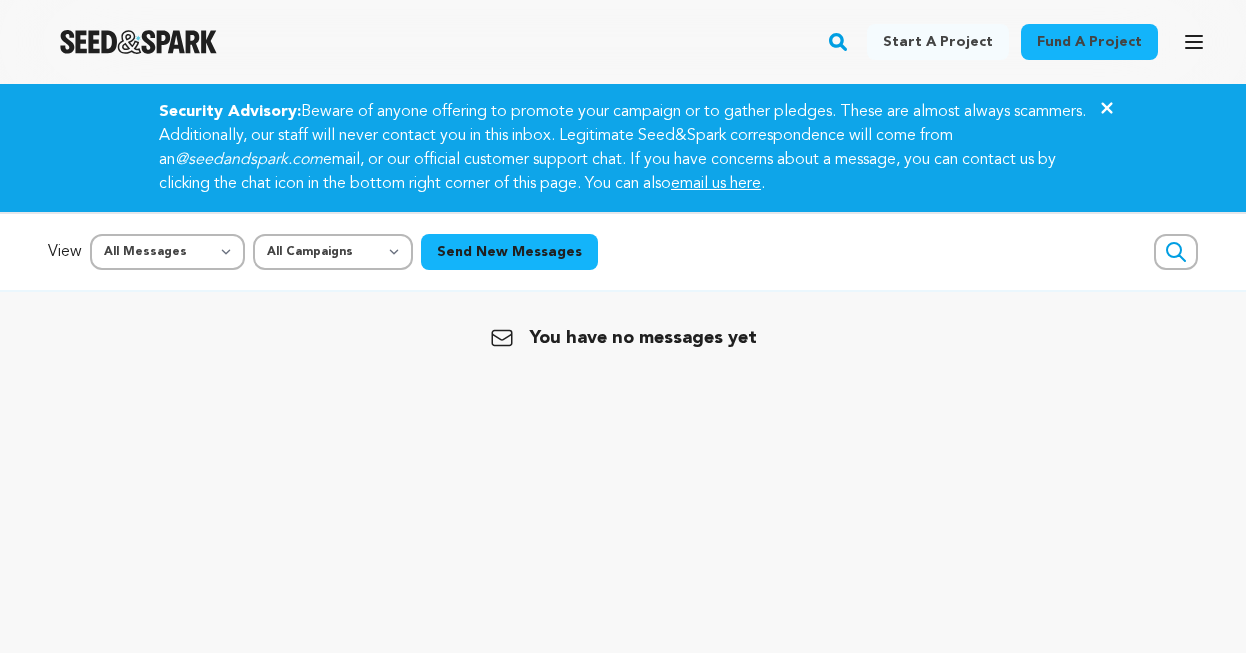 scroll, scrollTop: 0, scrollLeft: 0, axis: both 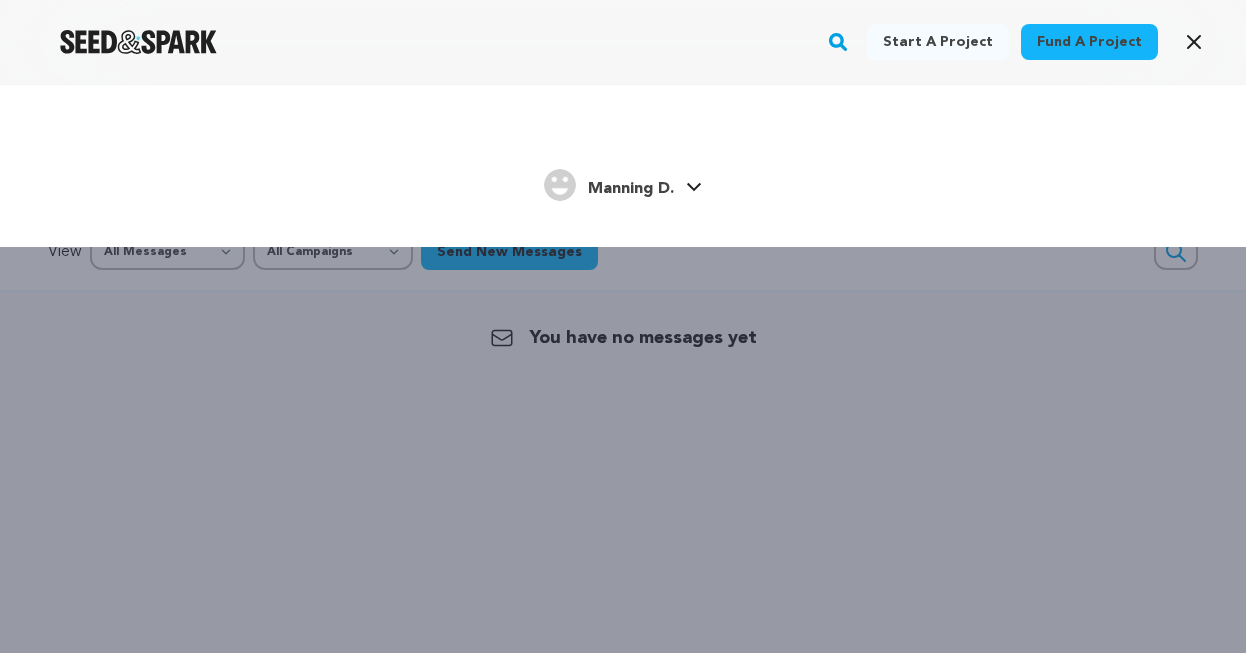 click 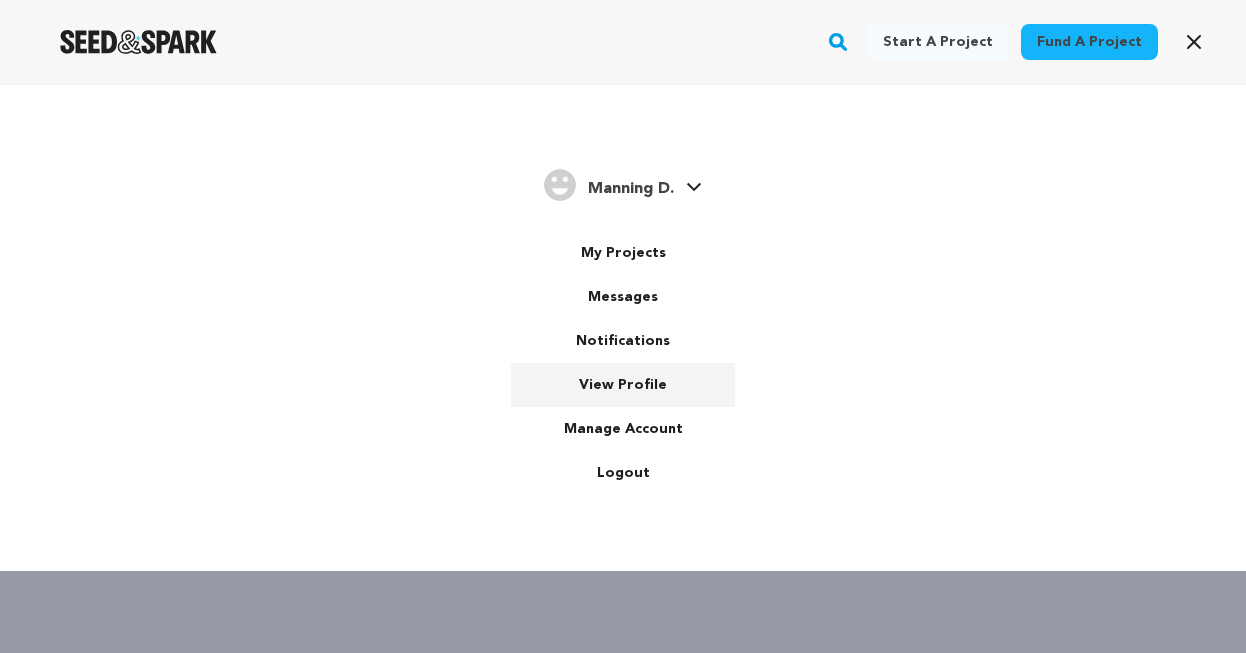 click on "View Profile" at bounding box center [623, 385] 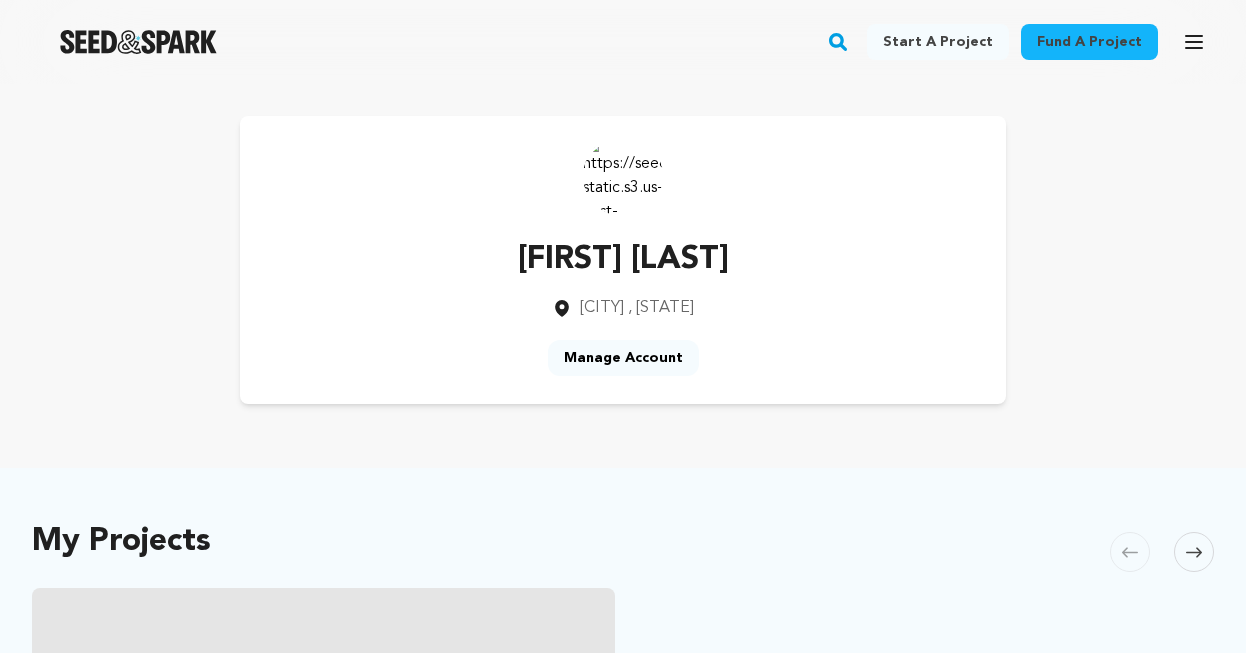 scroll, scrollTop: 0, scrollLeft: 0, axis: both 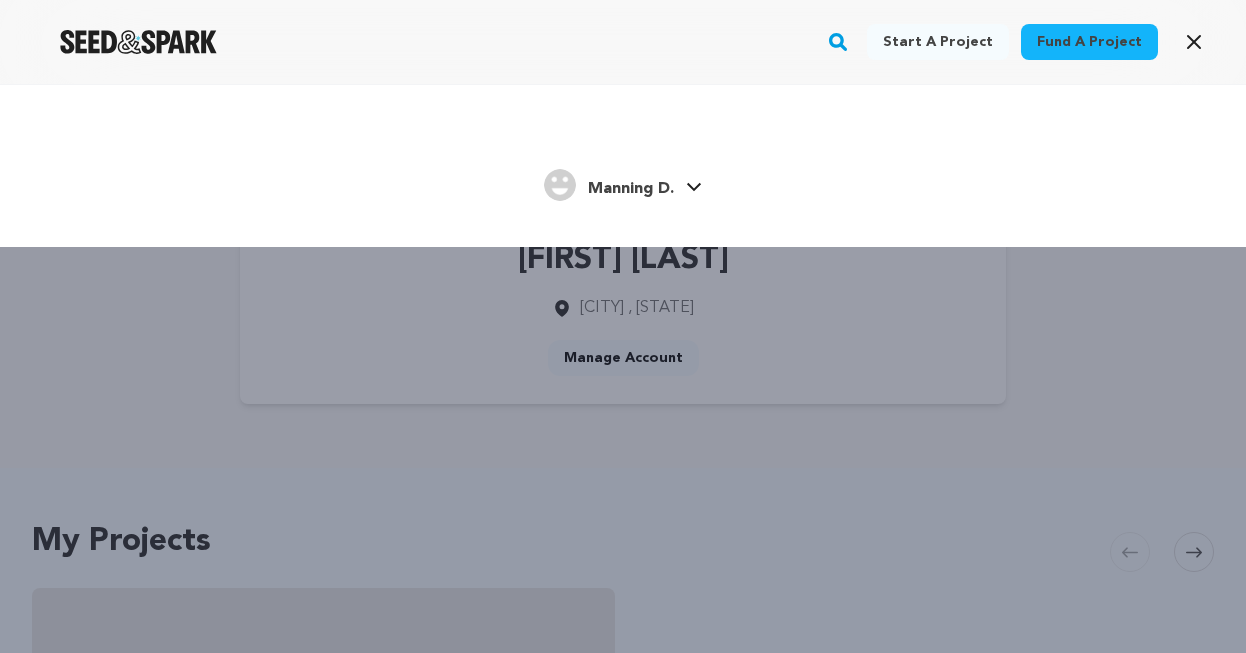 click on "Manning D." at bounding box center (631, 189) 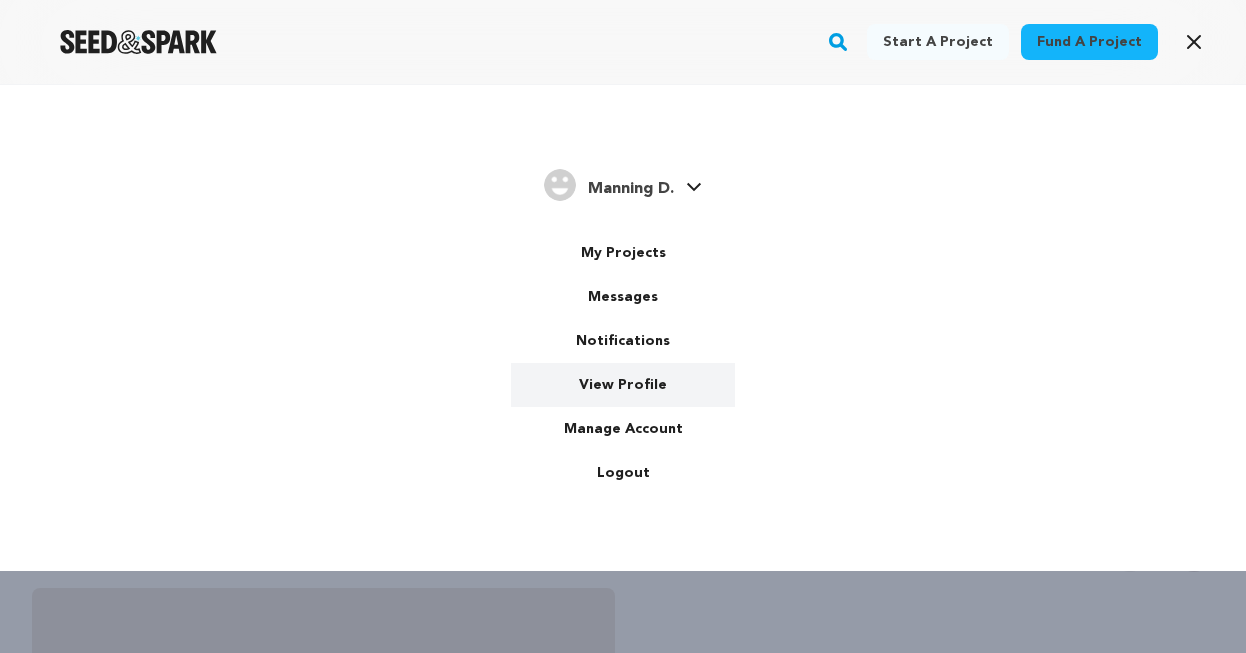 click on "View Profile" at bounding box center (623, 385) 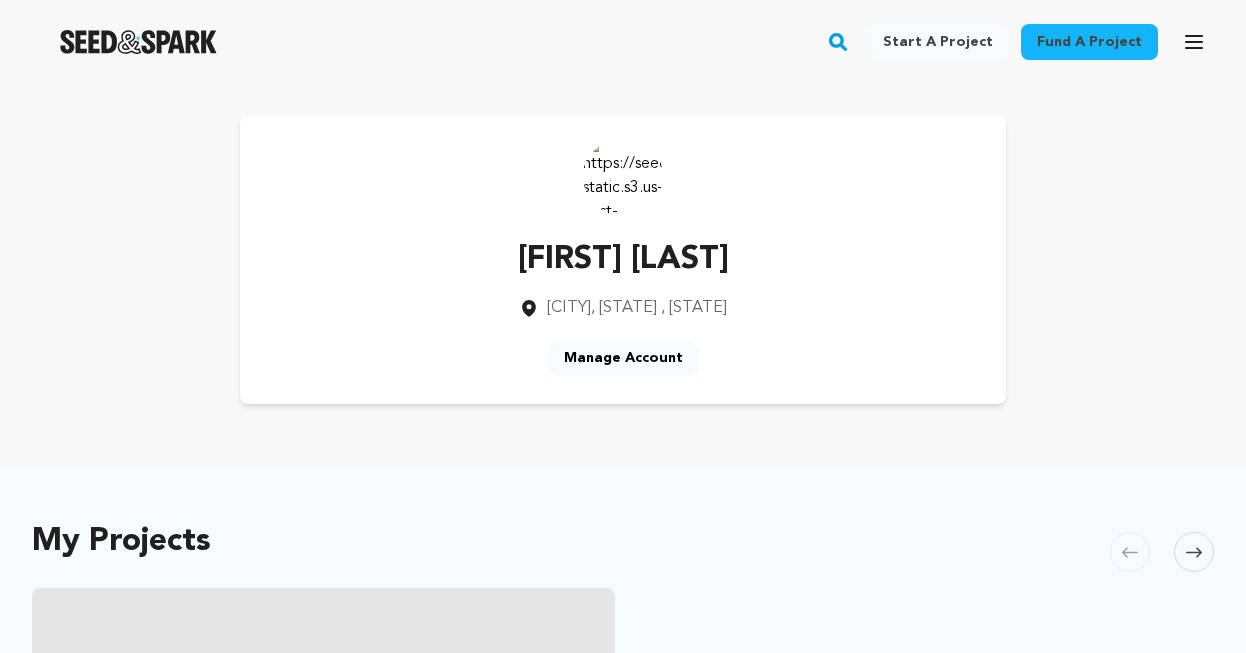 scroll, scrollTop: 0, scrollLeft: 0, axis: both 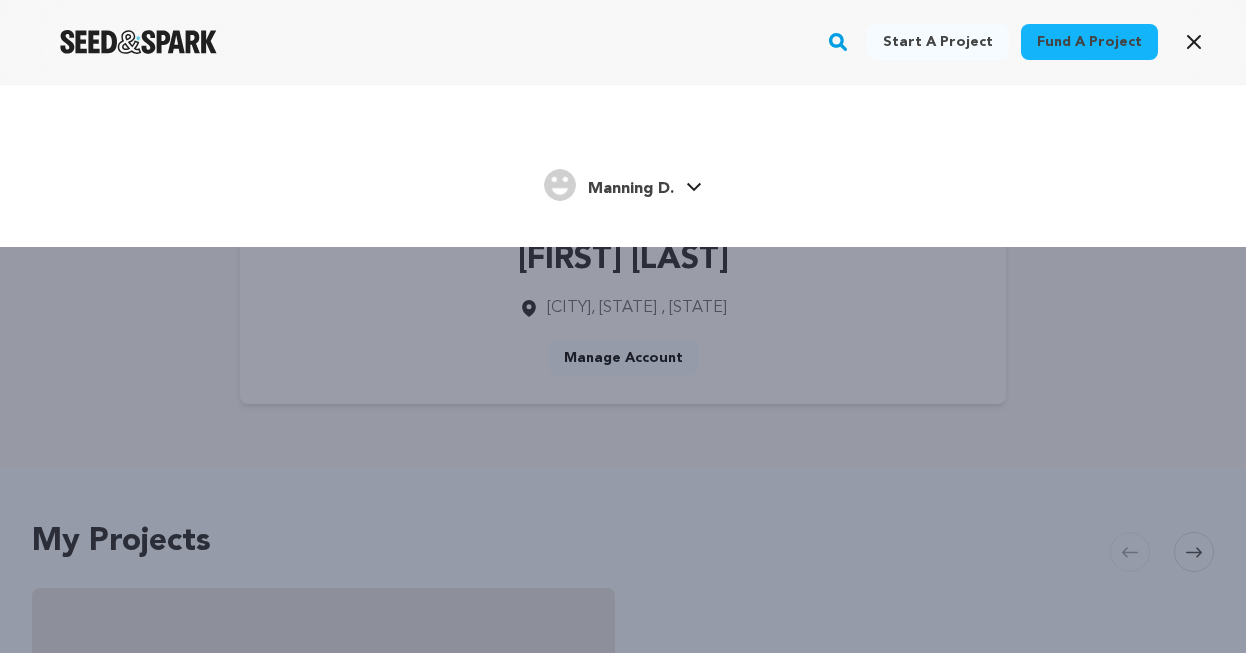 click on "Manning D." at bounding box center [631, 189] 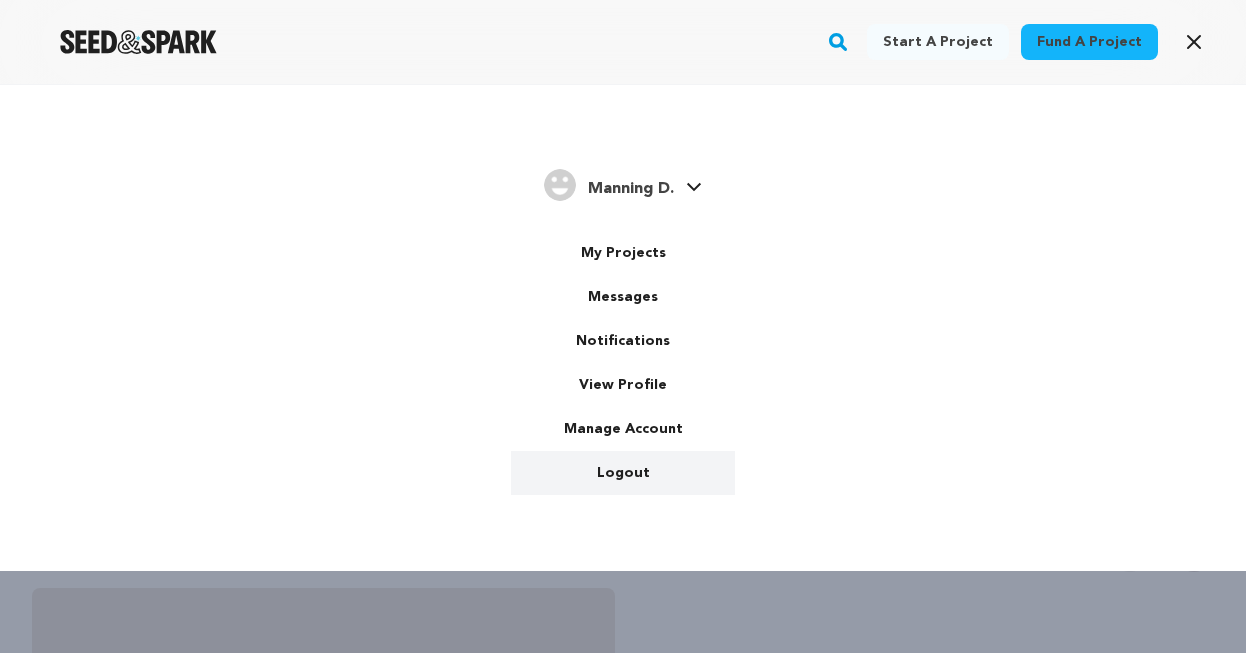 click on "Logout" at bounding box center (623, 473) 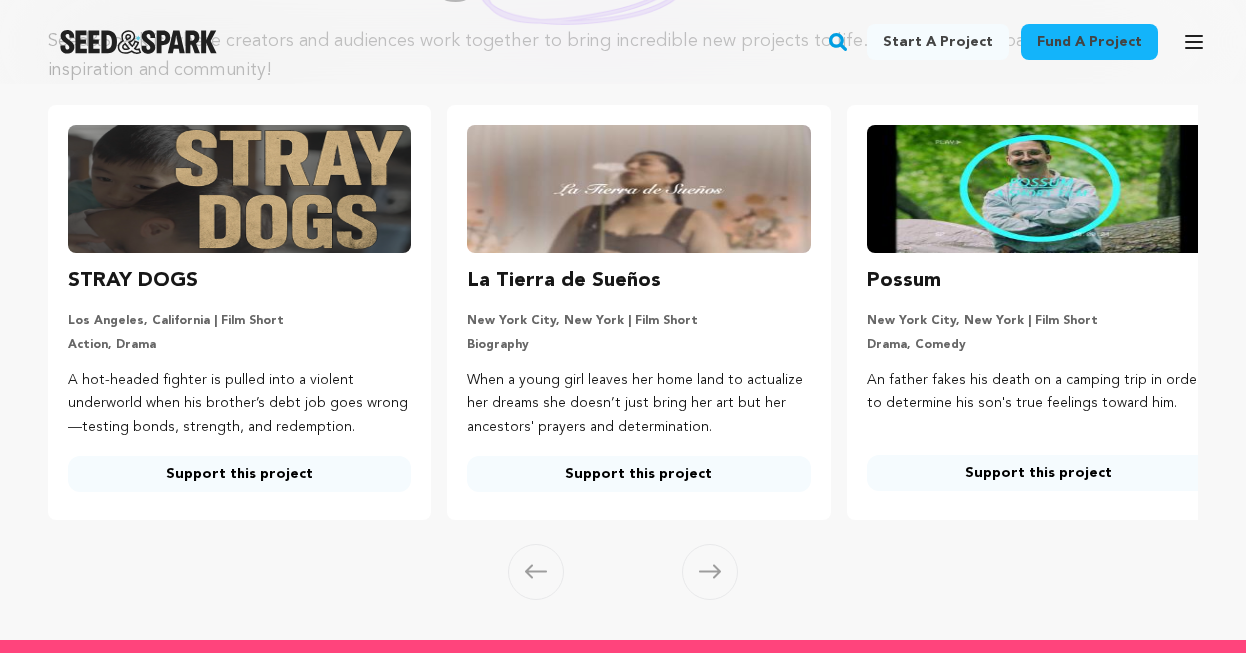 scroll, scrollTop: 177, scrollLeft: 0, axis: vertical 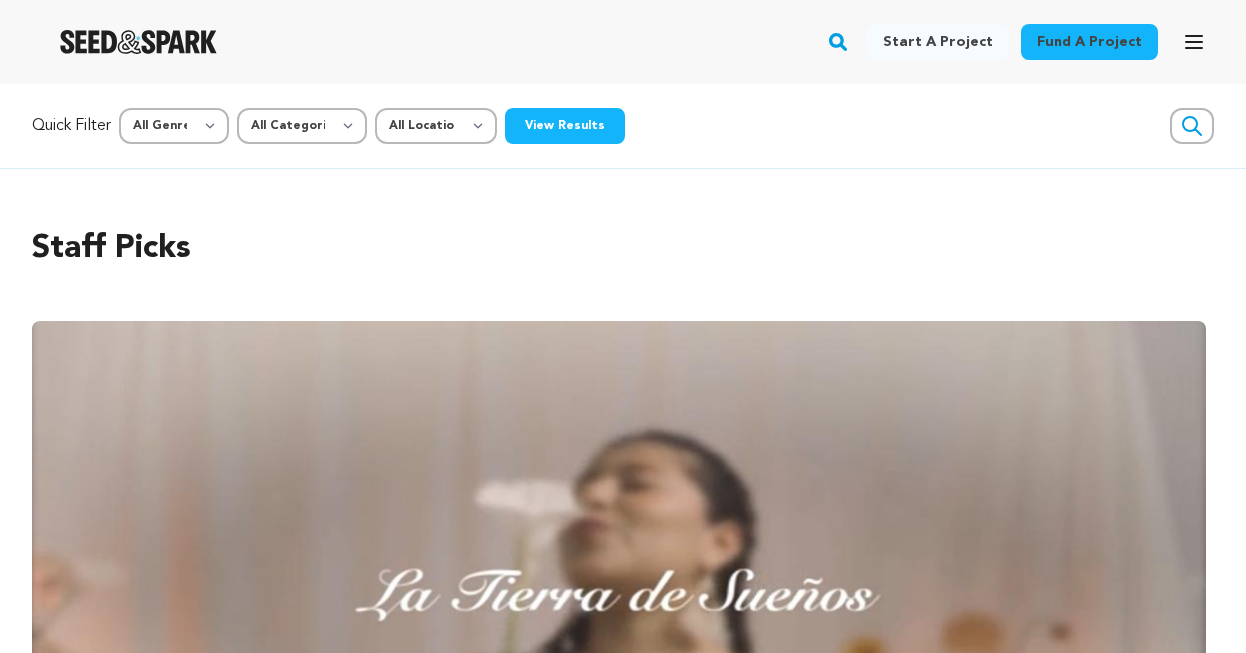 click 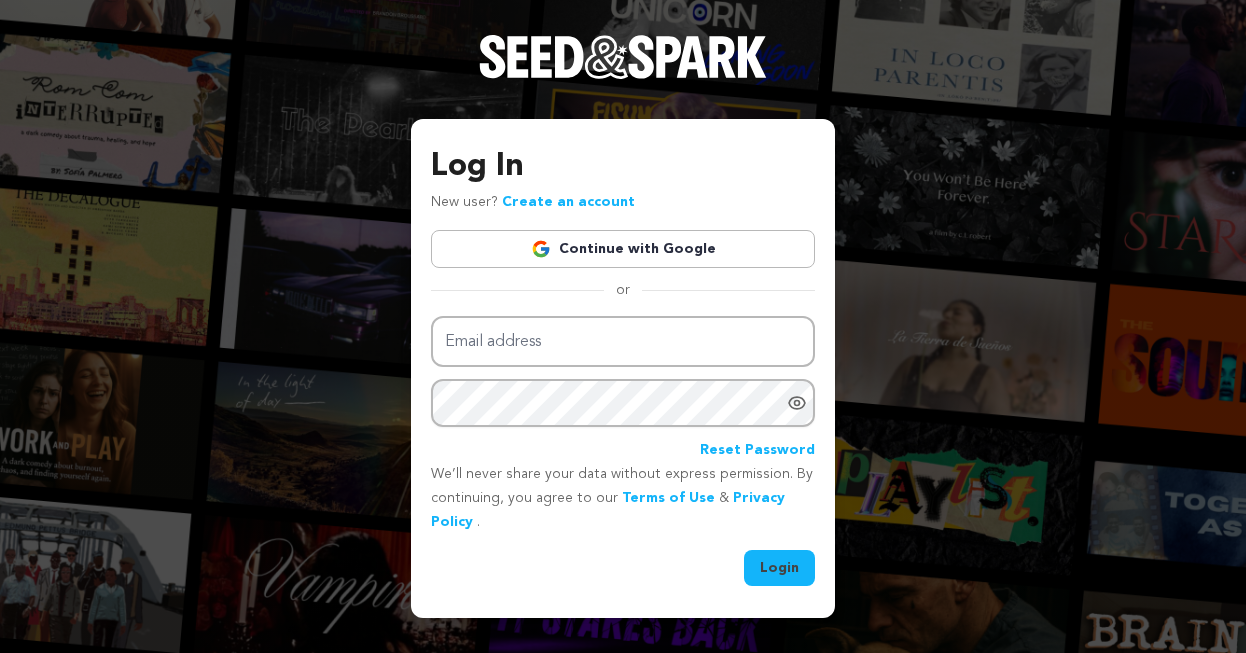 scroll, scrollTop: 0, scrollLeft: 0, axis: both 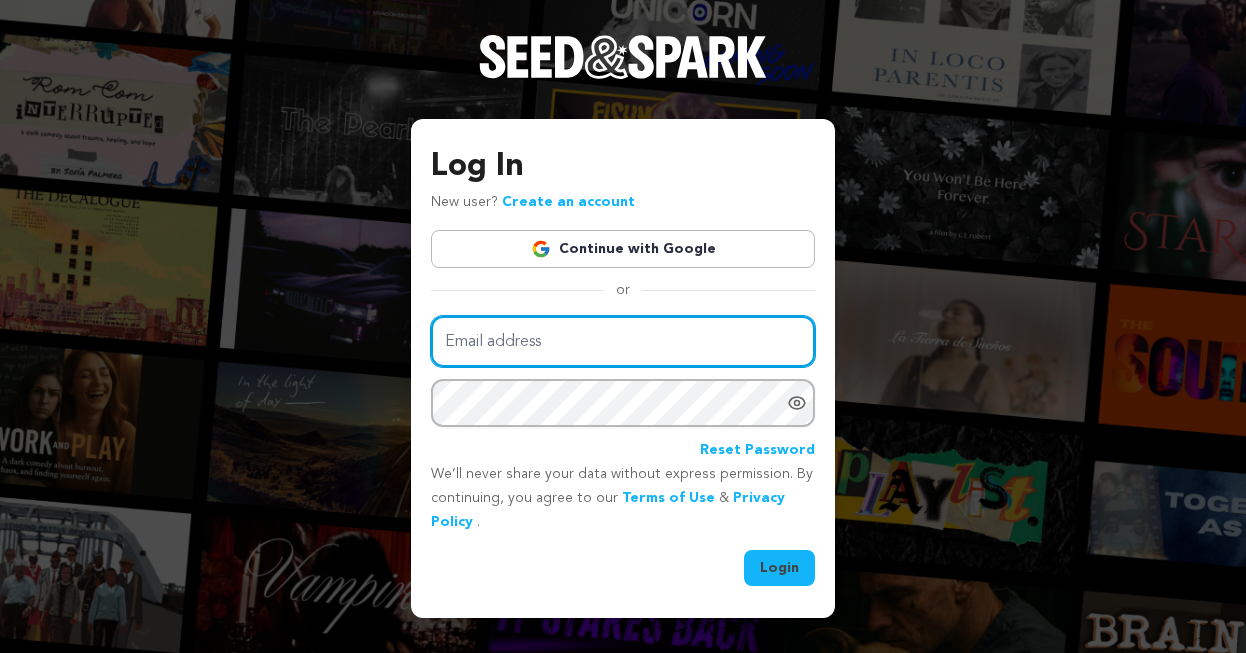 click on "Email address" at bounding box center (623, 341) 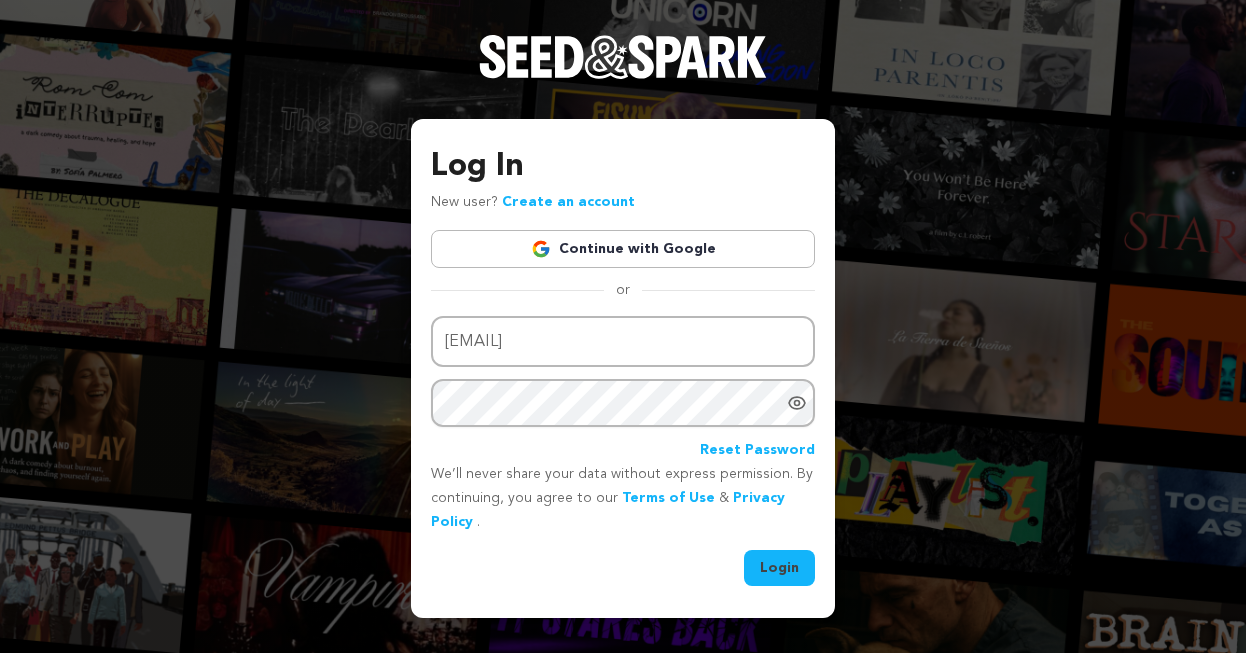 click on "Login" at bounding box center [779, 568] 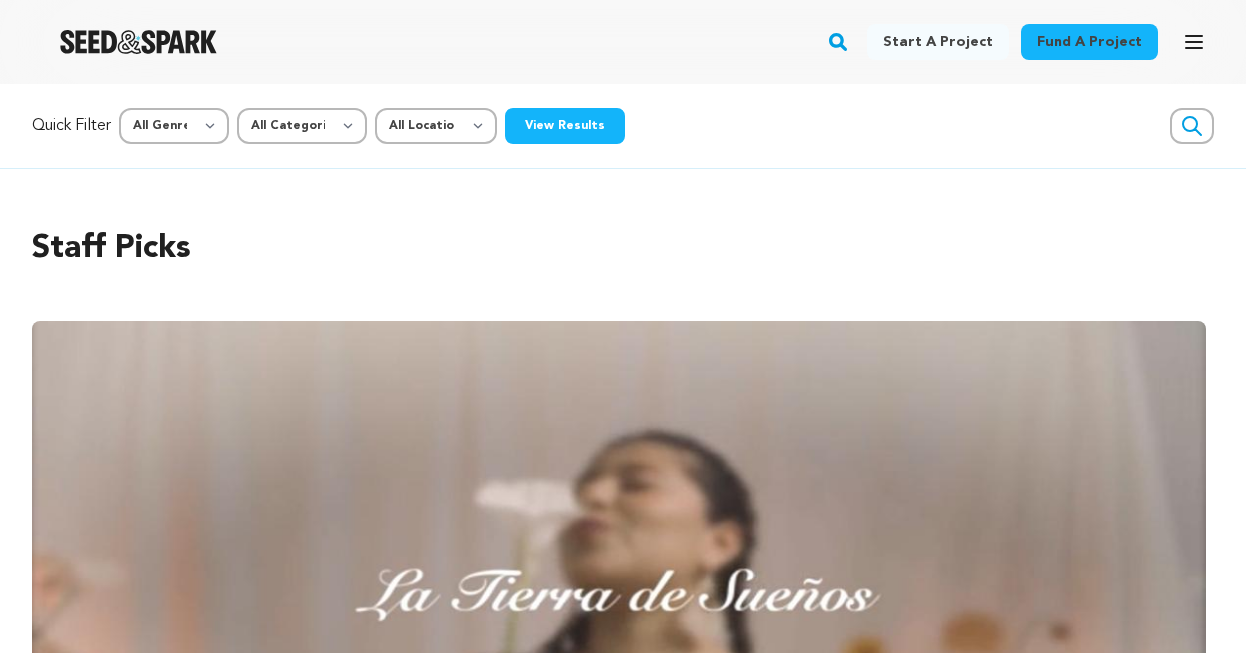 scroll, scrollTop: 0, scrollLeft: 0, axis: both 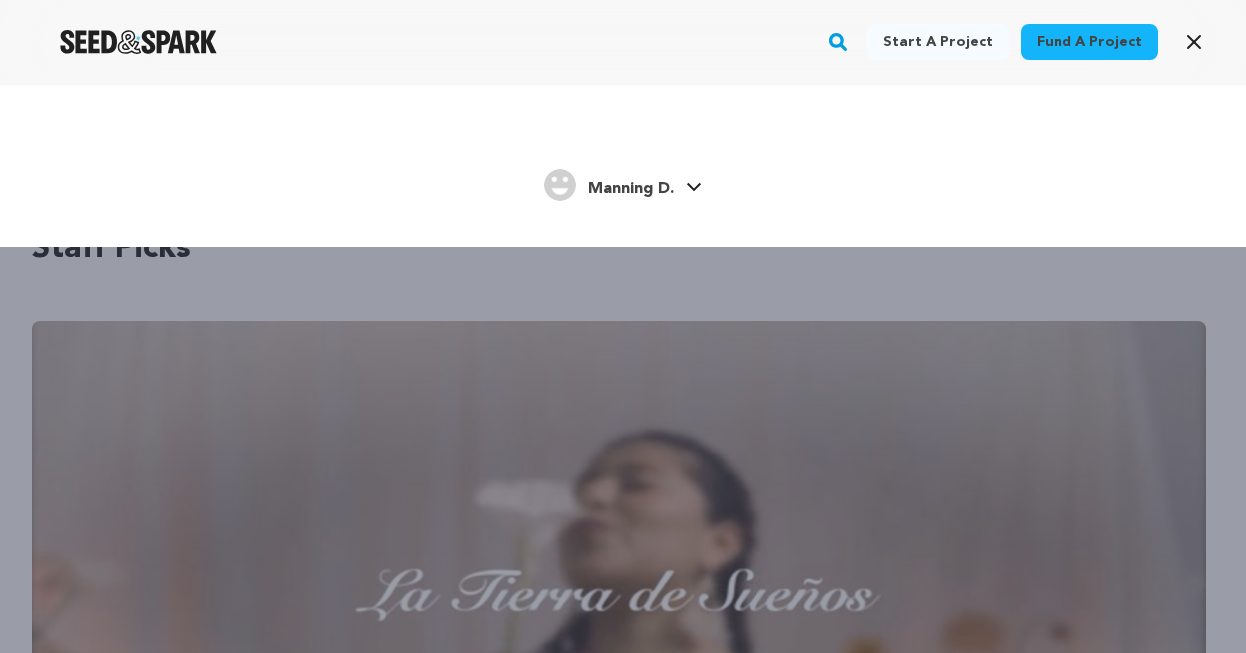 click 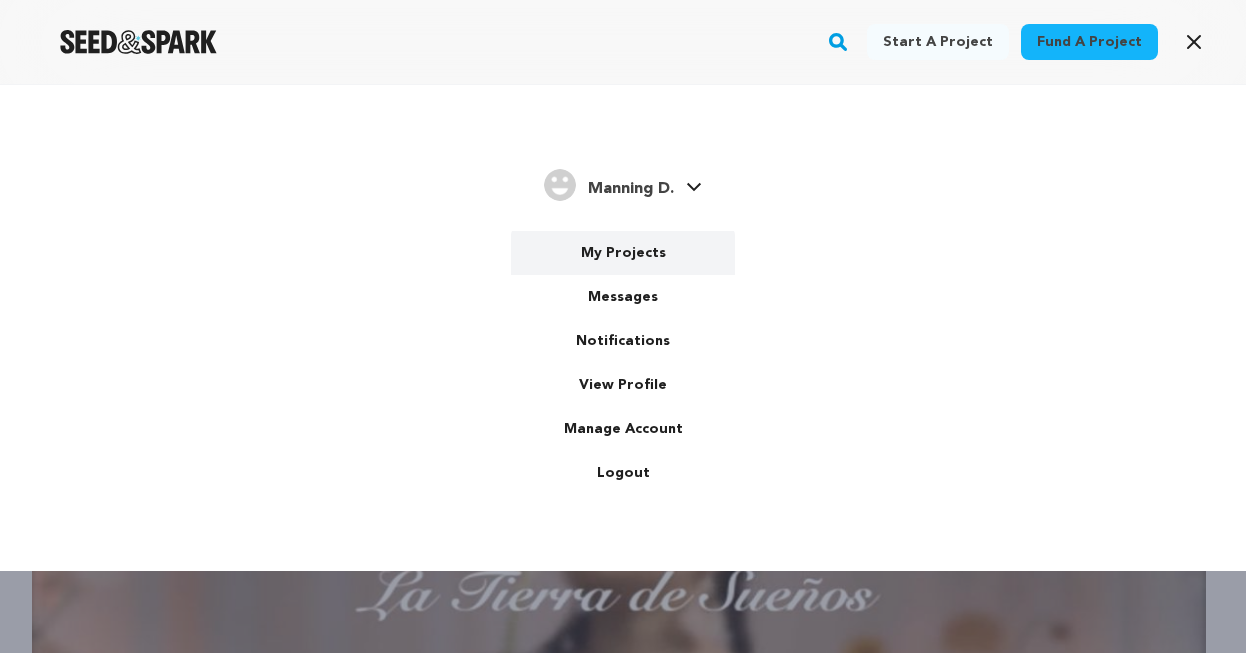 click on "My Projects" at bounding box center (623, 253) 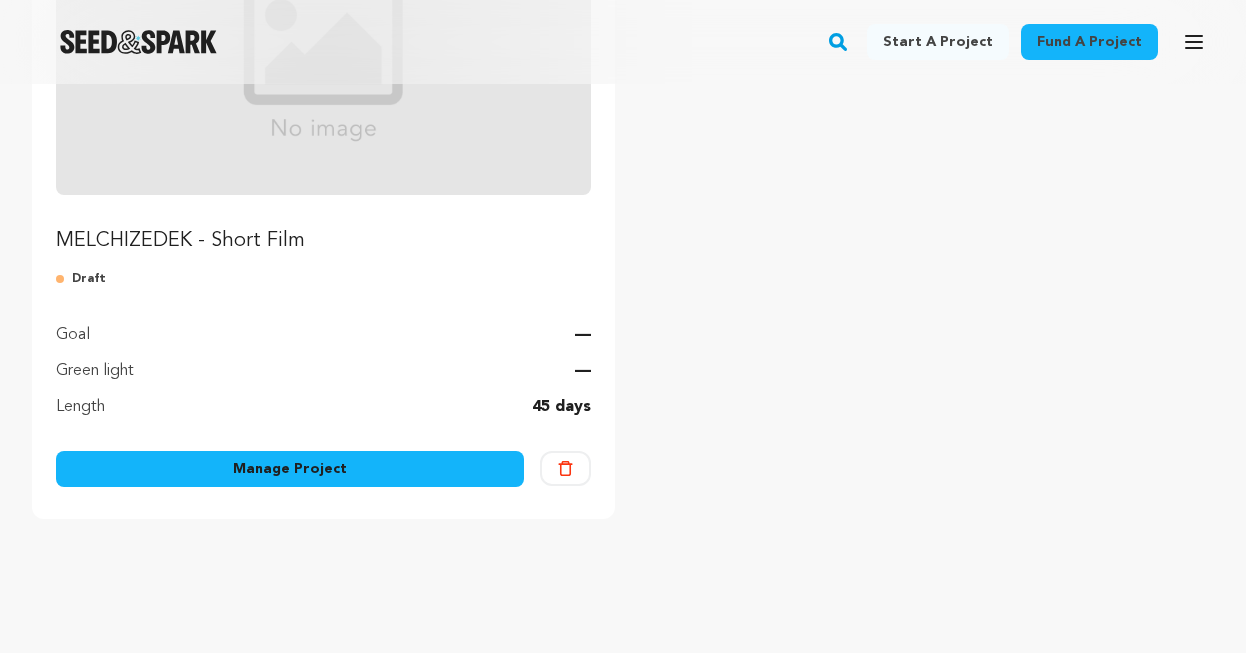 scroll, scrollTop: 142, scrollLeft: 0, axis: vertical 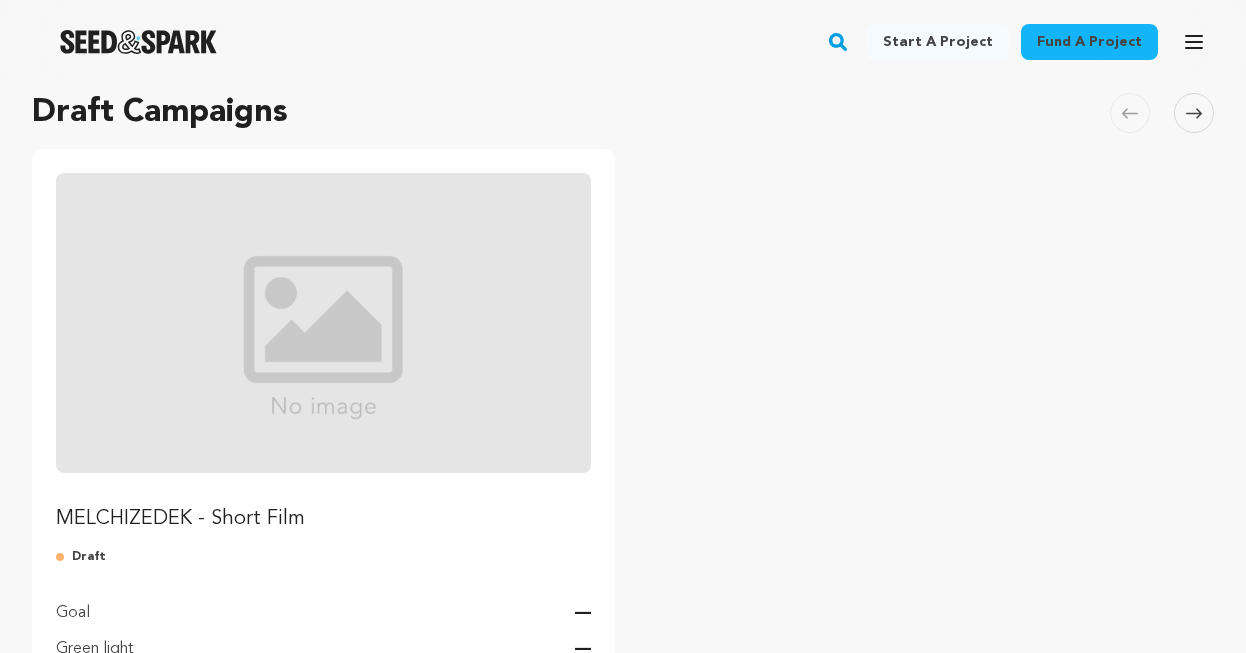 click 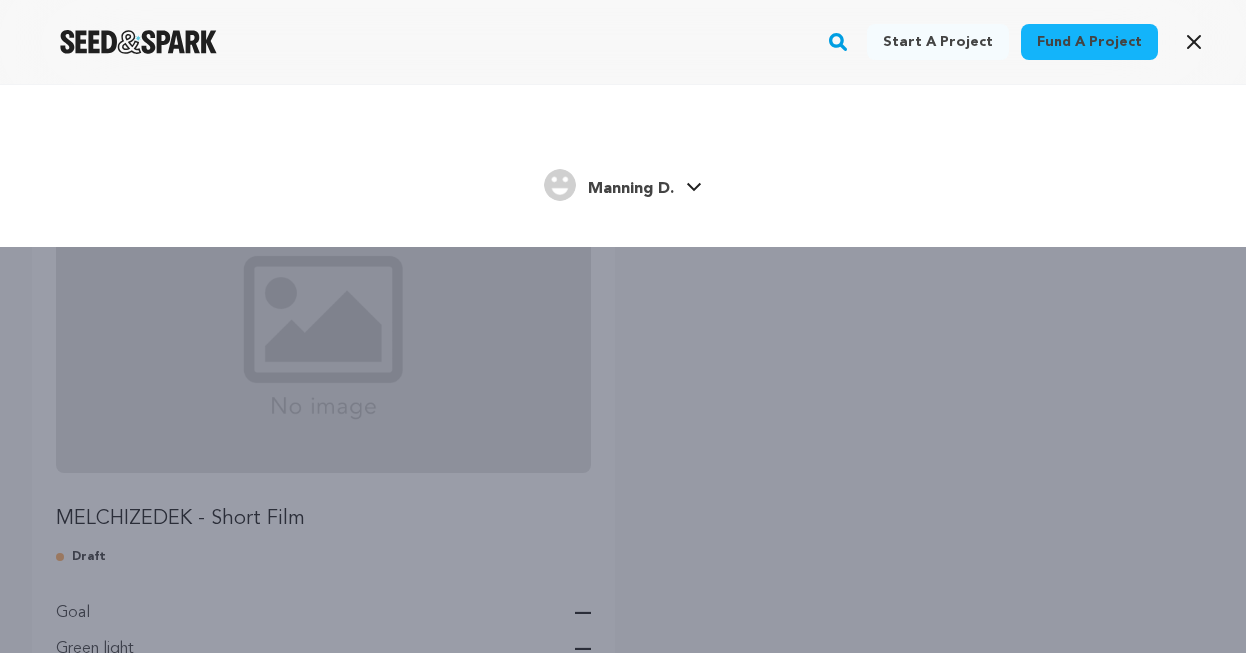 click on "Manning D." at bounding box center (631, 189) 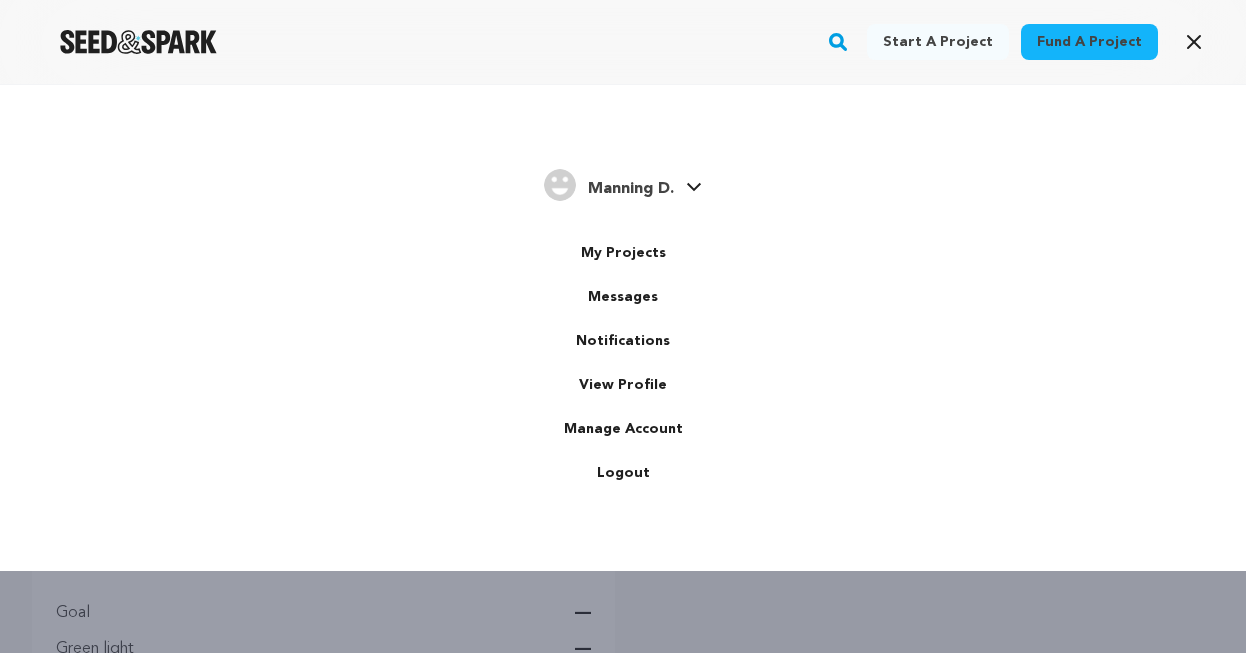 scroll, scrollTop: 0, scrollLeft: 0, axis: both 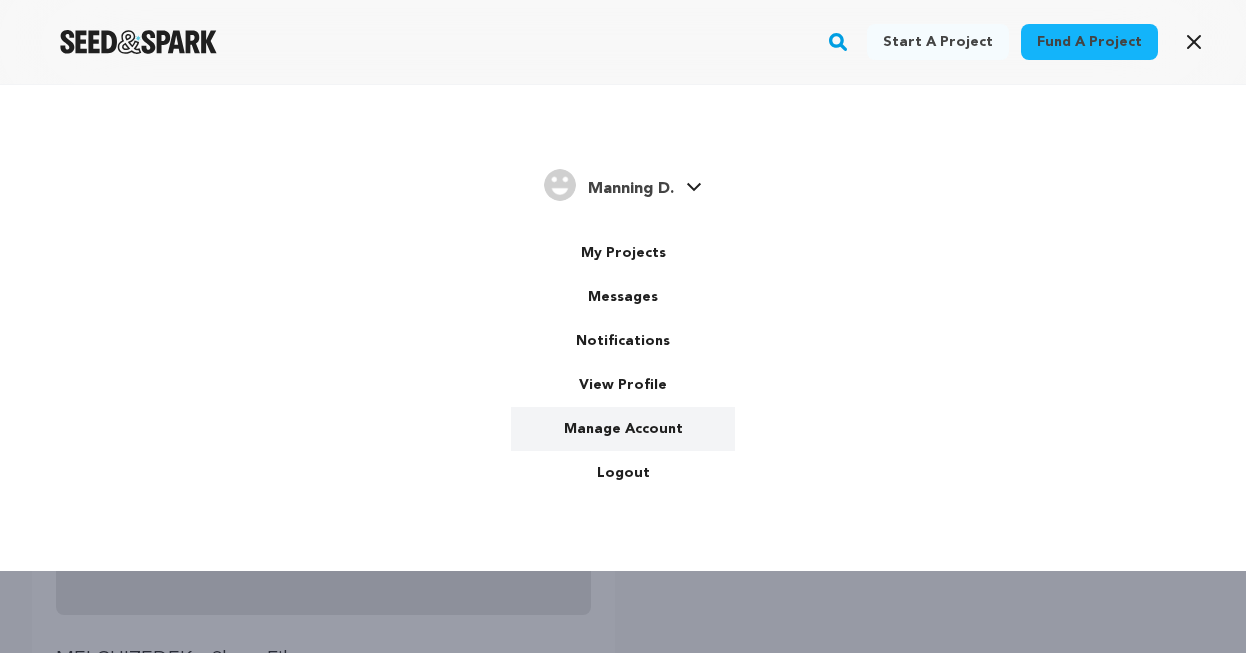 click on "Manage Account" at bounding box center (623, 429) 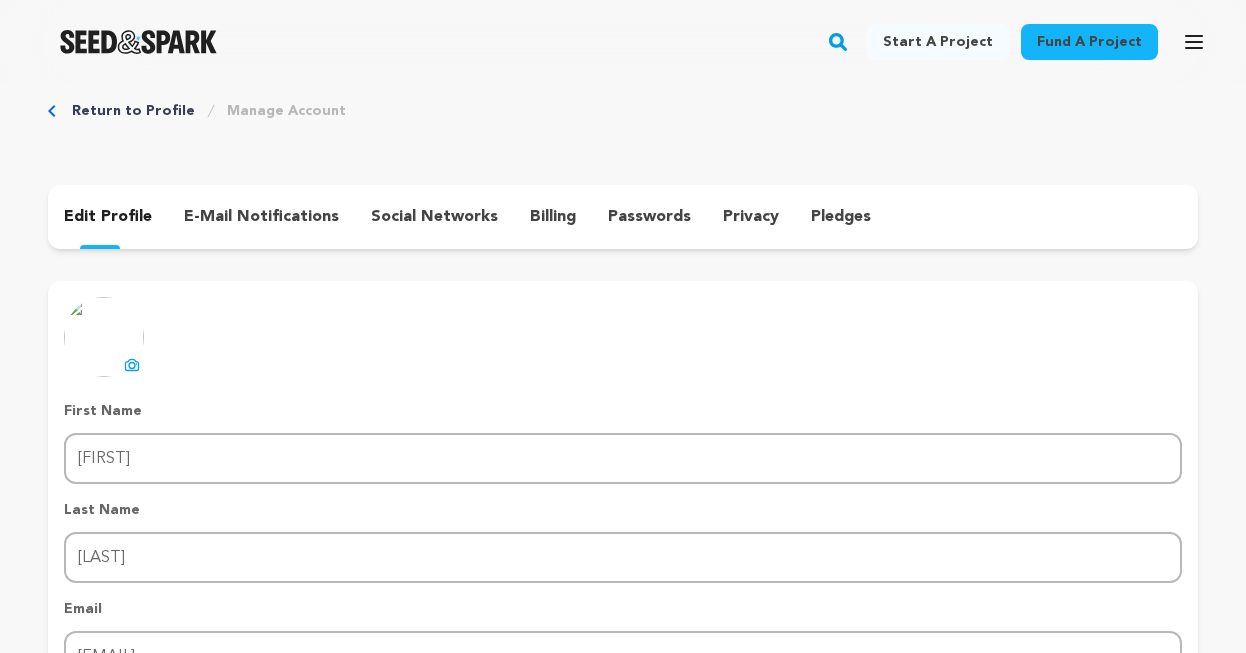 scroll, scrollTop: 26, scrollLeft: 0, axis: vertical 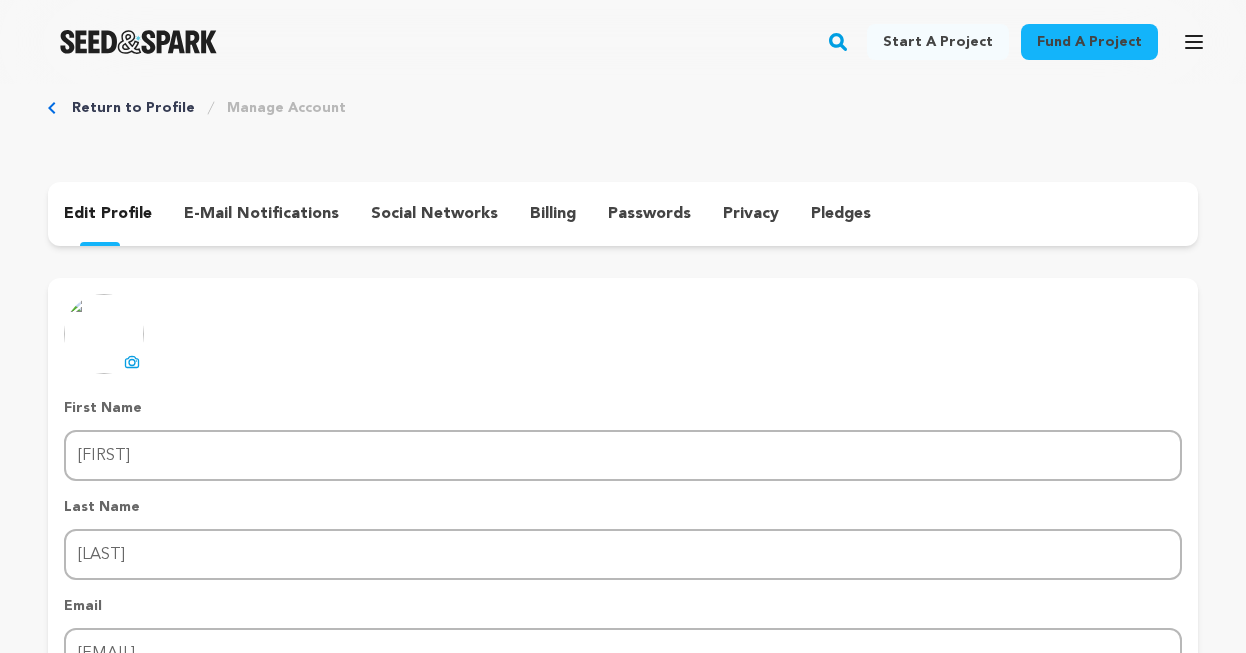 click on "e-mail notifications" at bounding box center [261, 214] 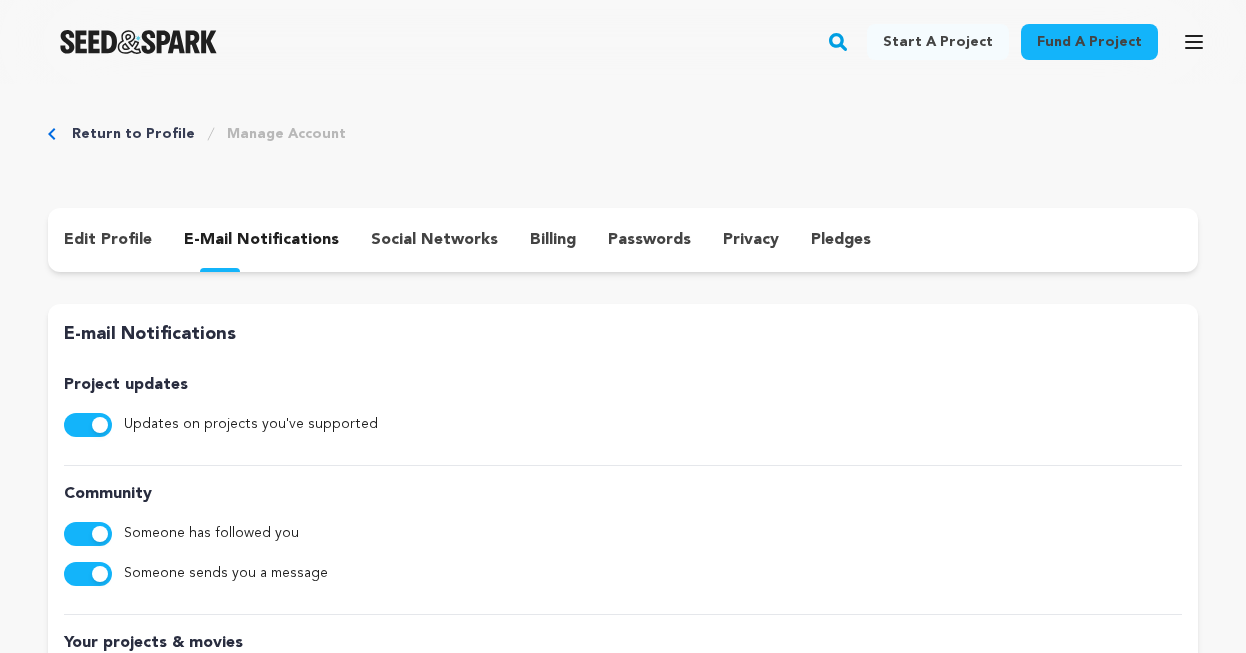 scroll, scrollTop: 0, scrollLeft: 0, axis: both 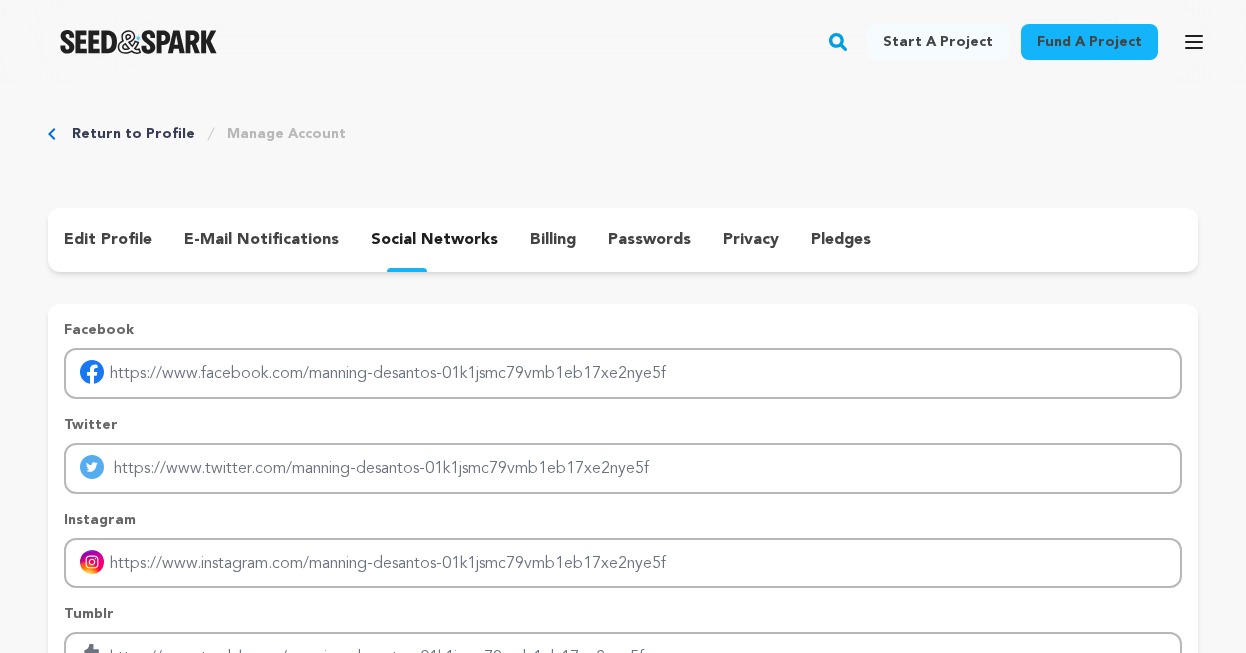 click on "billing" at bounding box center [553, 240] 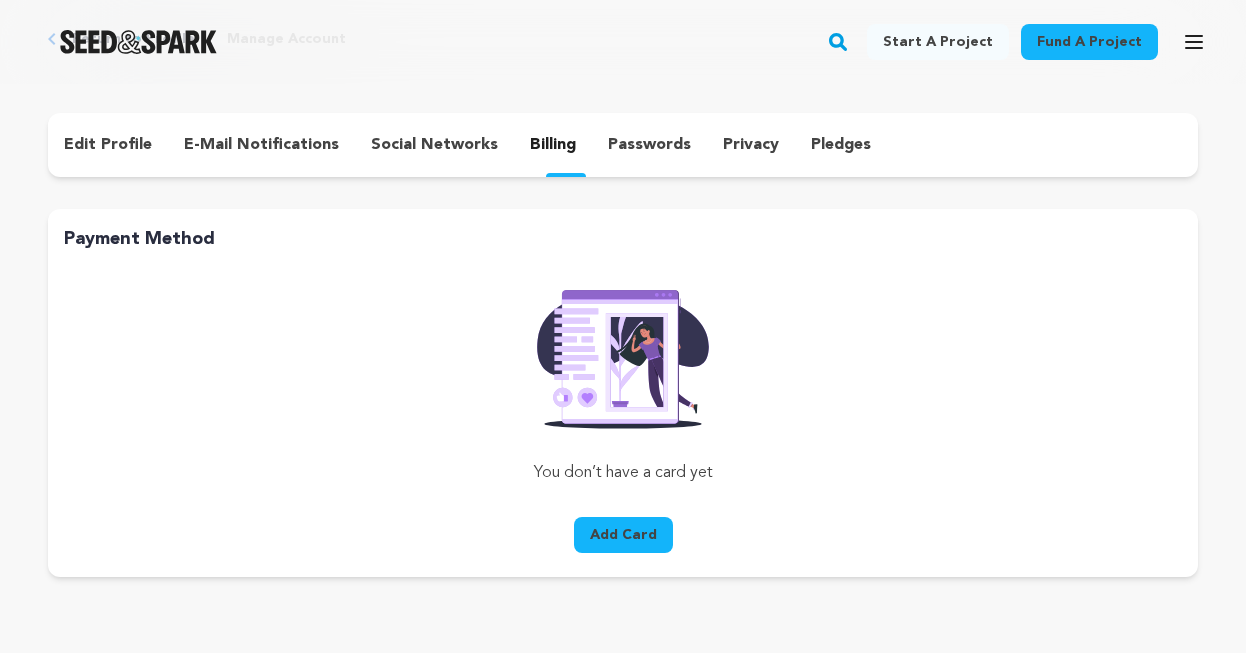 scroll, scrollTop: 82, scrollLeft: 0, axis: vertical 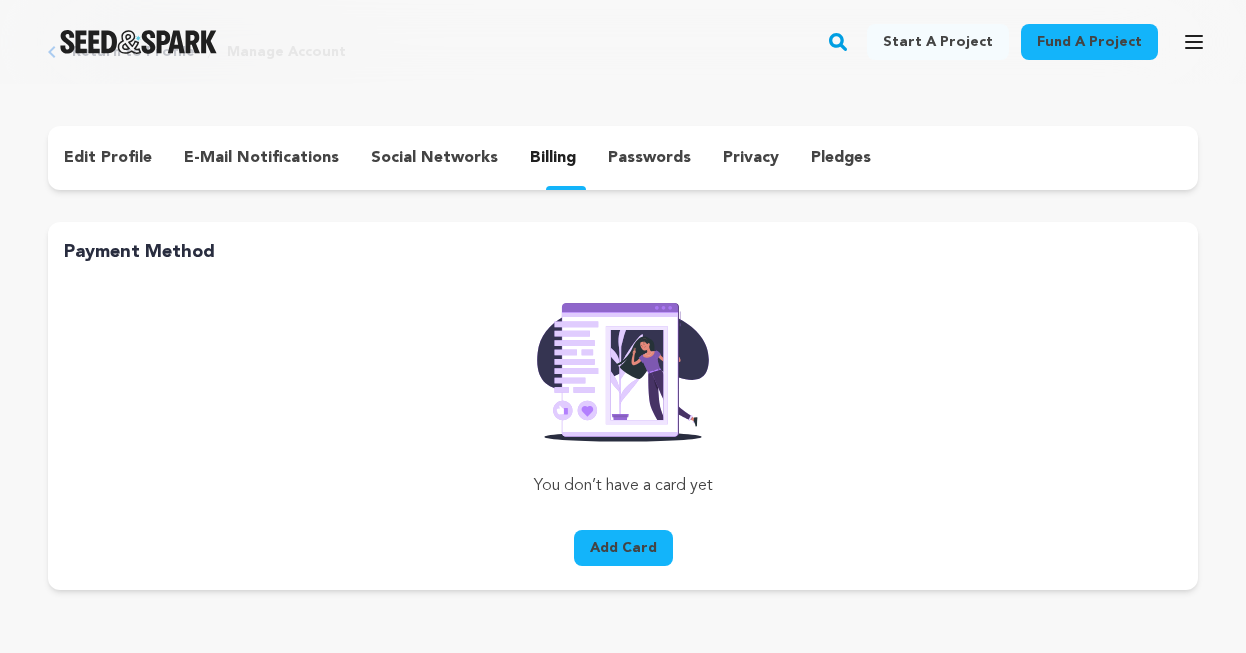 click on "passwords" at bounding box center (649, 158) 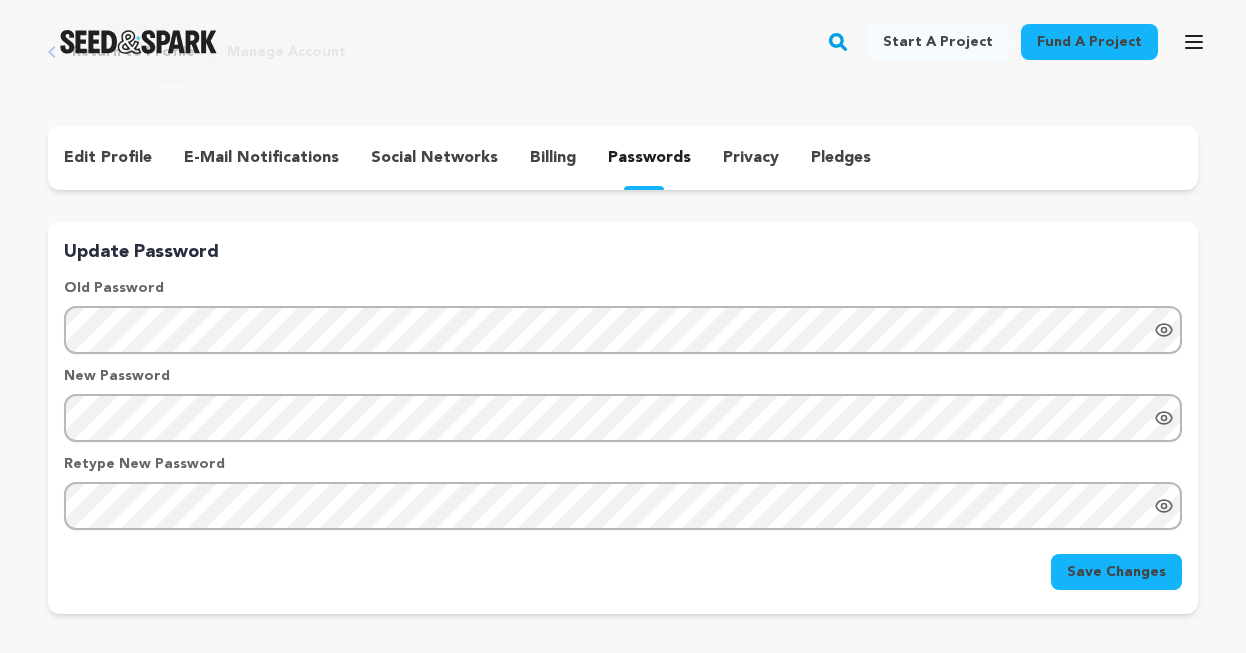 click on "privacy" at bounding box center (751, 158) 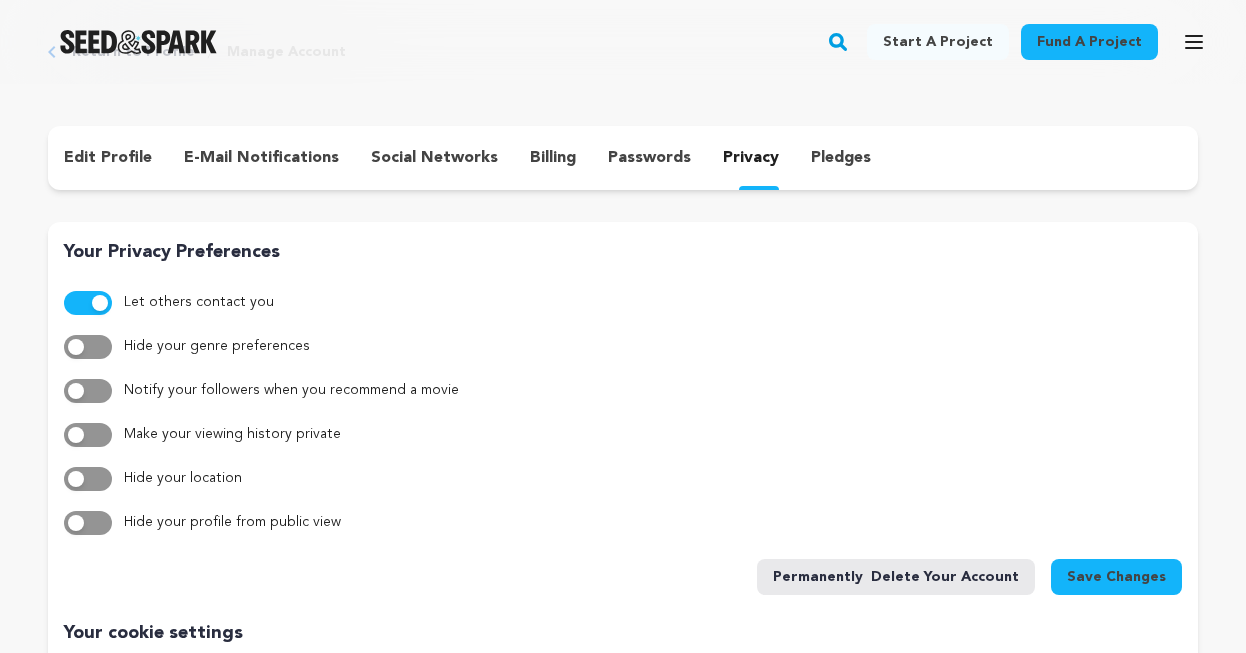 click on "passwords" at bounding box center [649, 158] 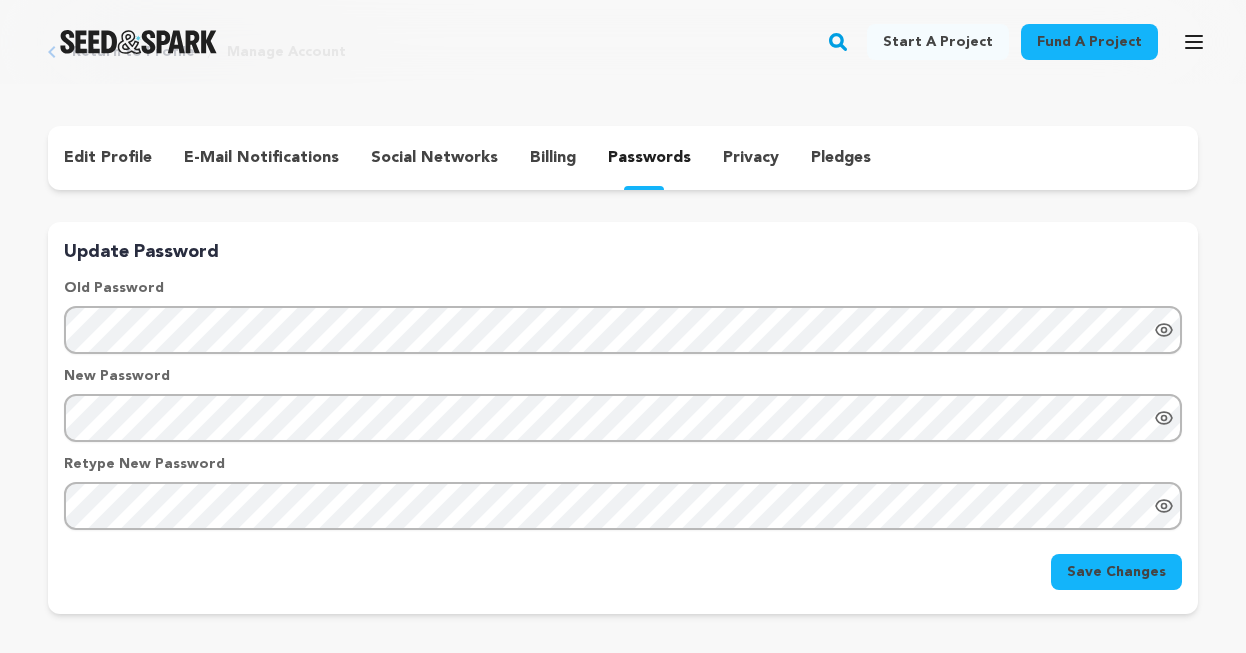 click on "privacy" at bounding box center (751, 158) 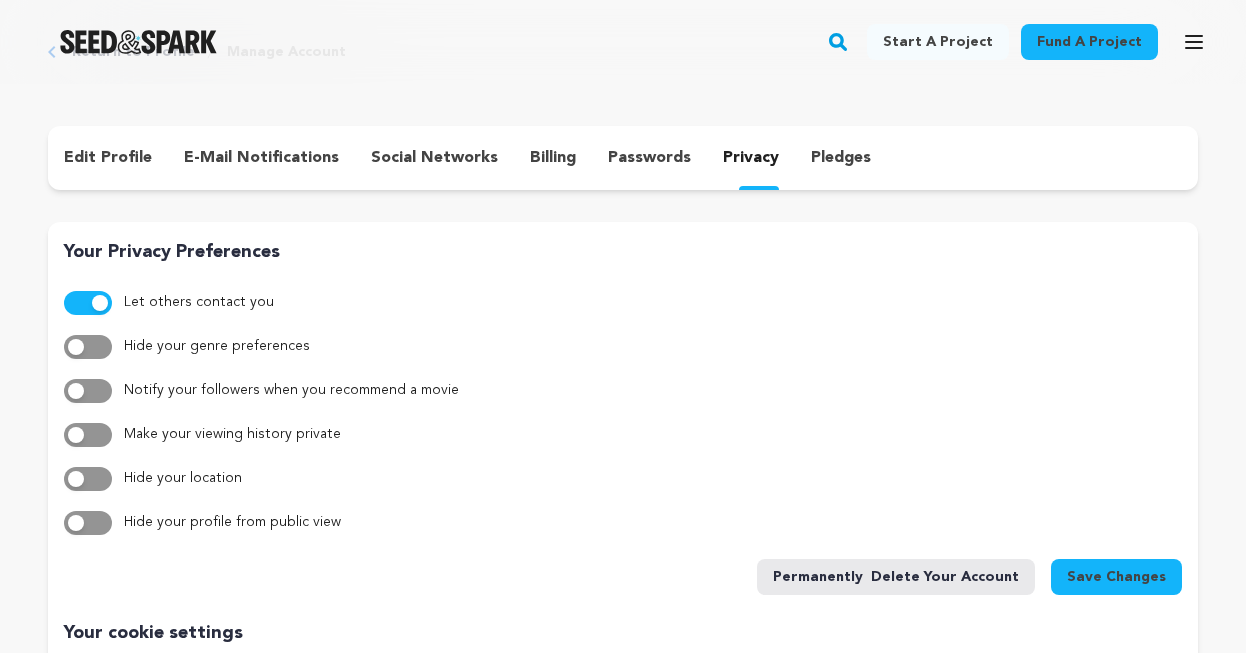 click on "pledges" at bounding box center [841, 158] 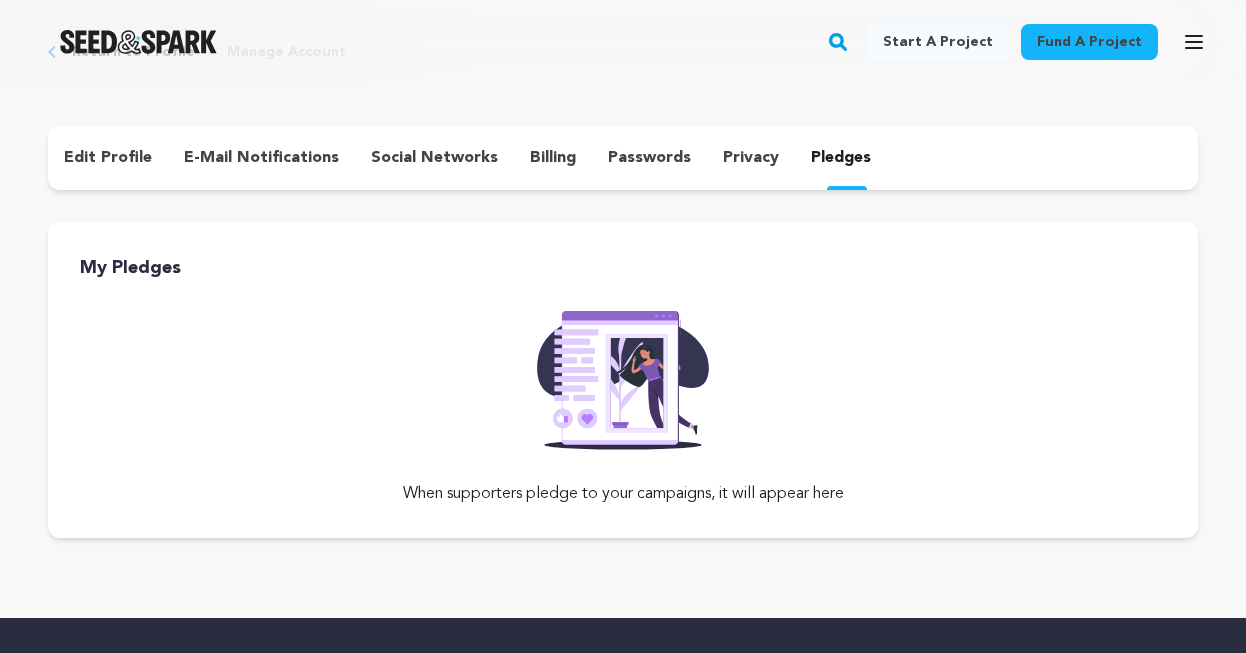 click on "edit profile" at bounding box center (108, 158) 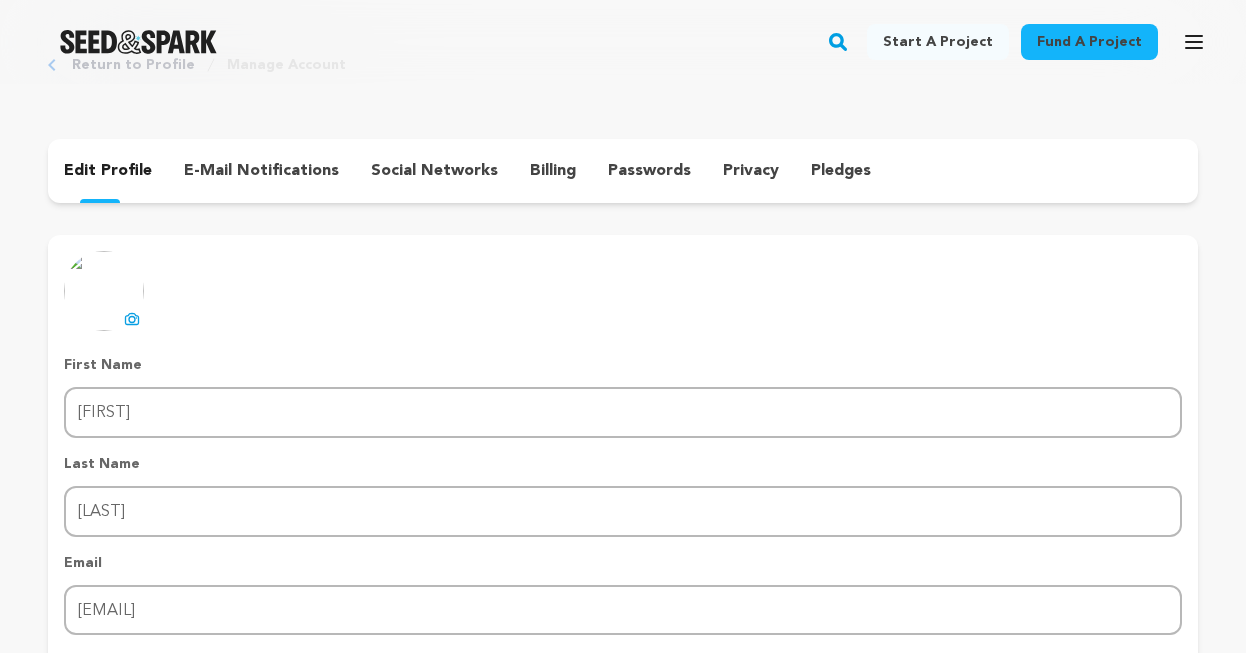 scroll, scrollTop: 57, scrollLeft: 0, axis: vertical 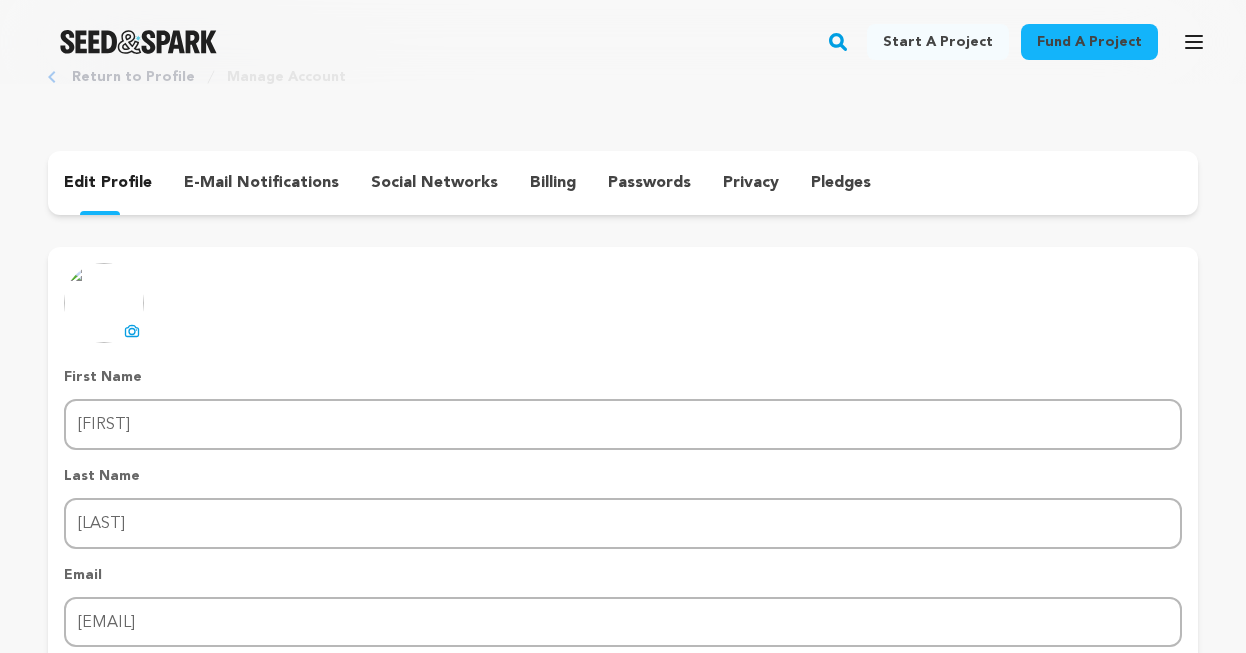 click on "e-mail notifications" at bounding box center (261, 183) 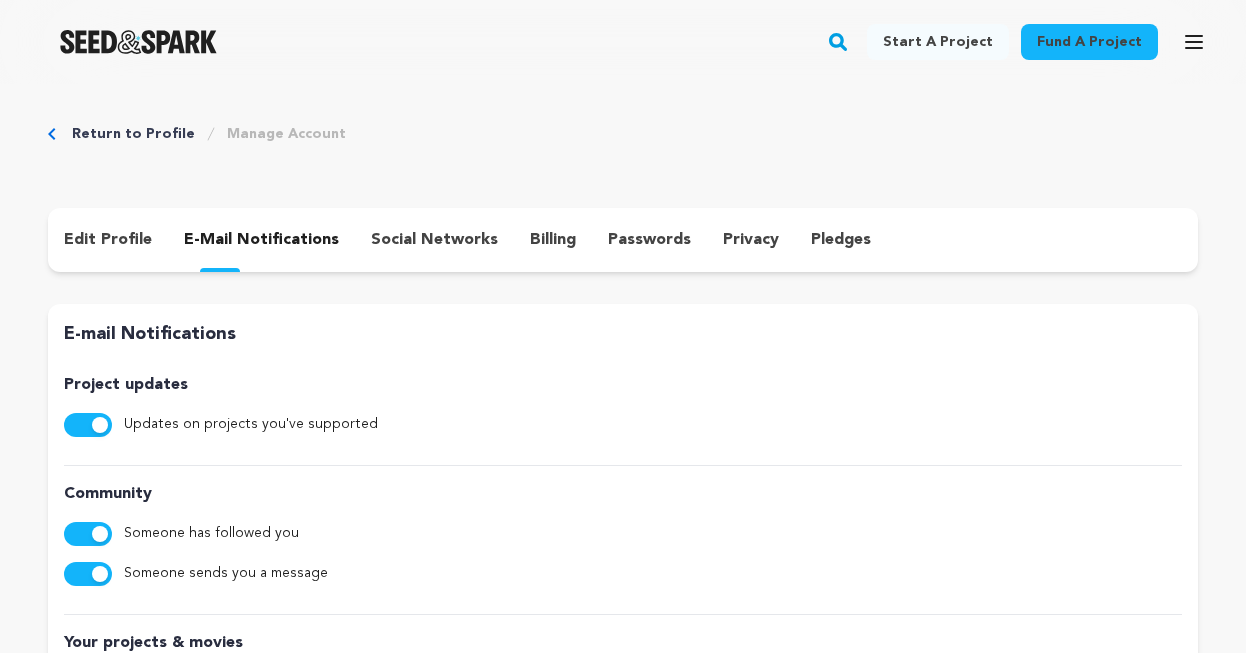 scroll, scrollTop: 0, scrollLeft: 0, axis: both 